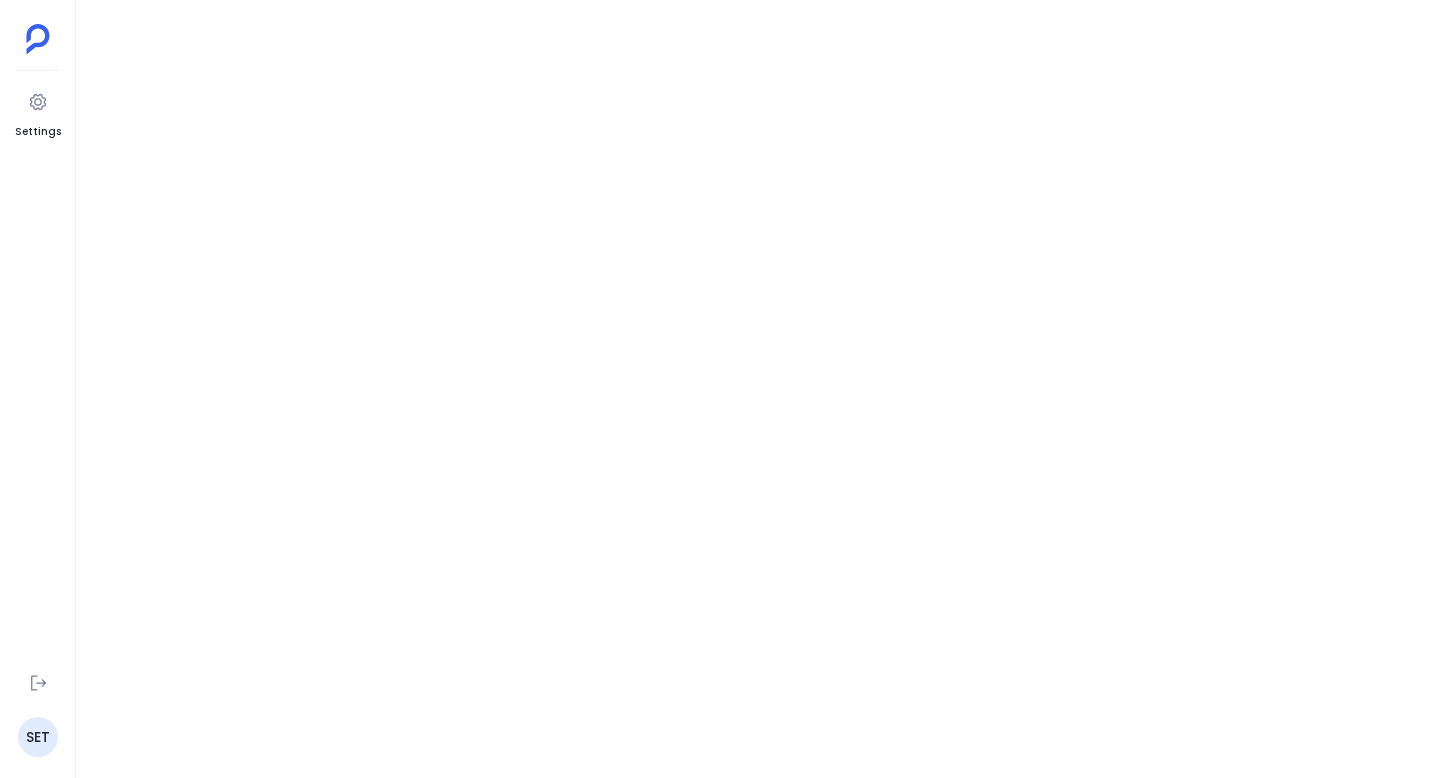 scroll, scrollTop: 0, scrollLeft: 0, axis: both 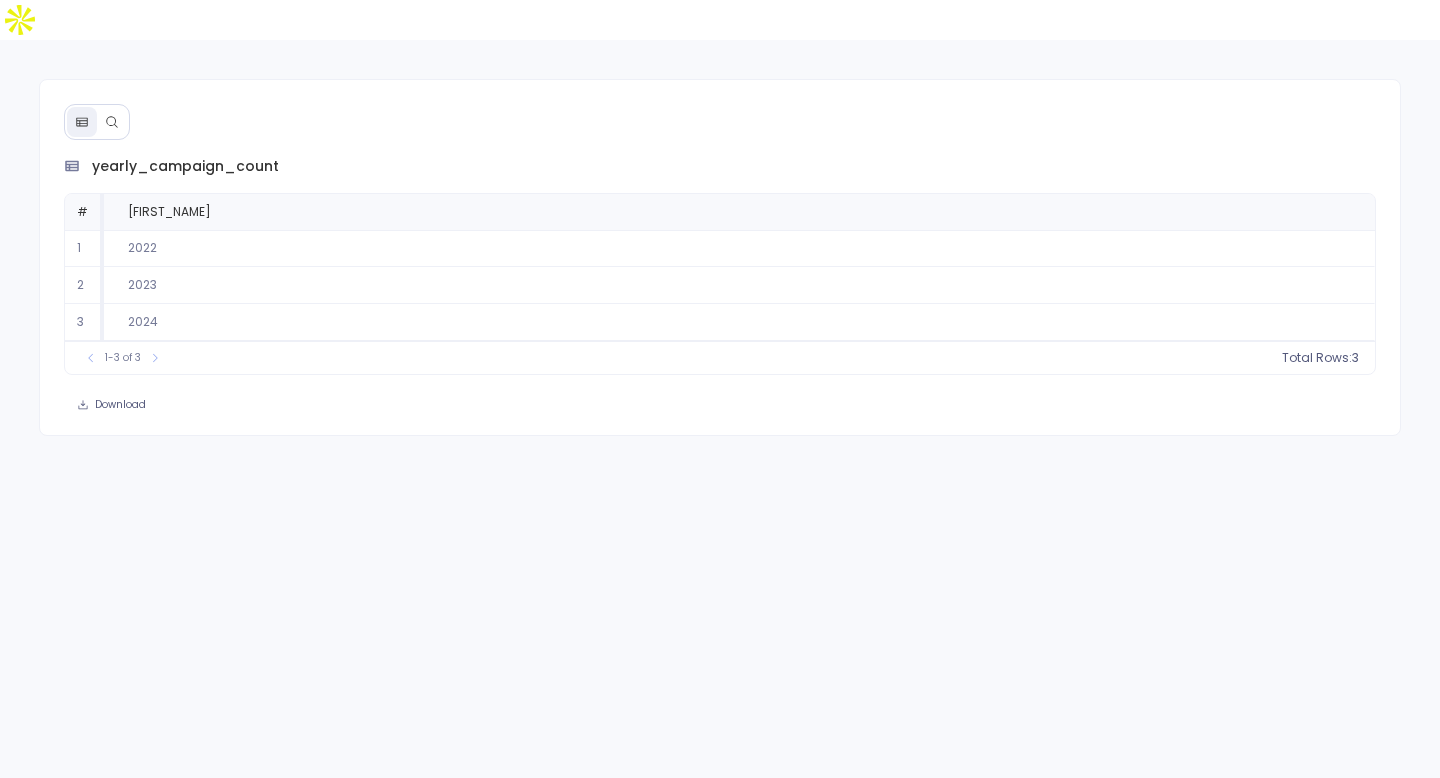 click at bounding box center (112, 122) 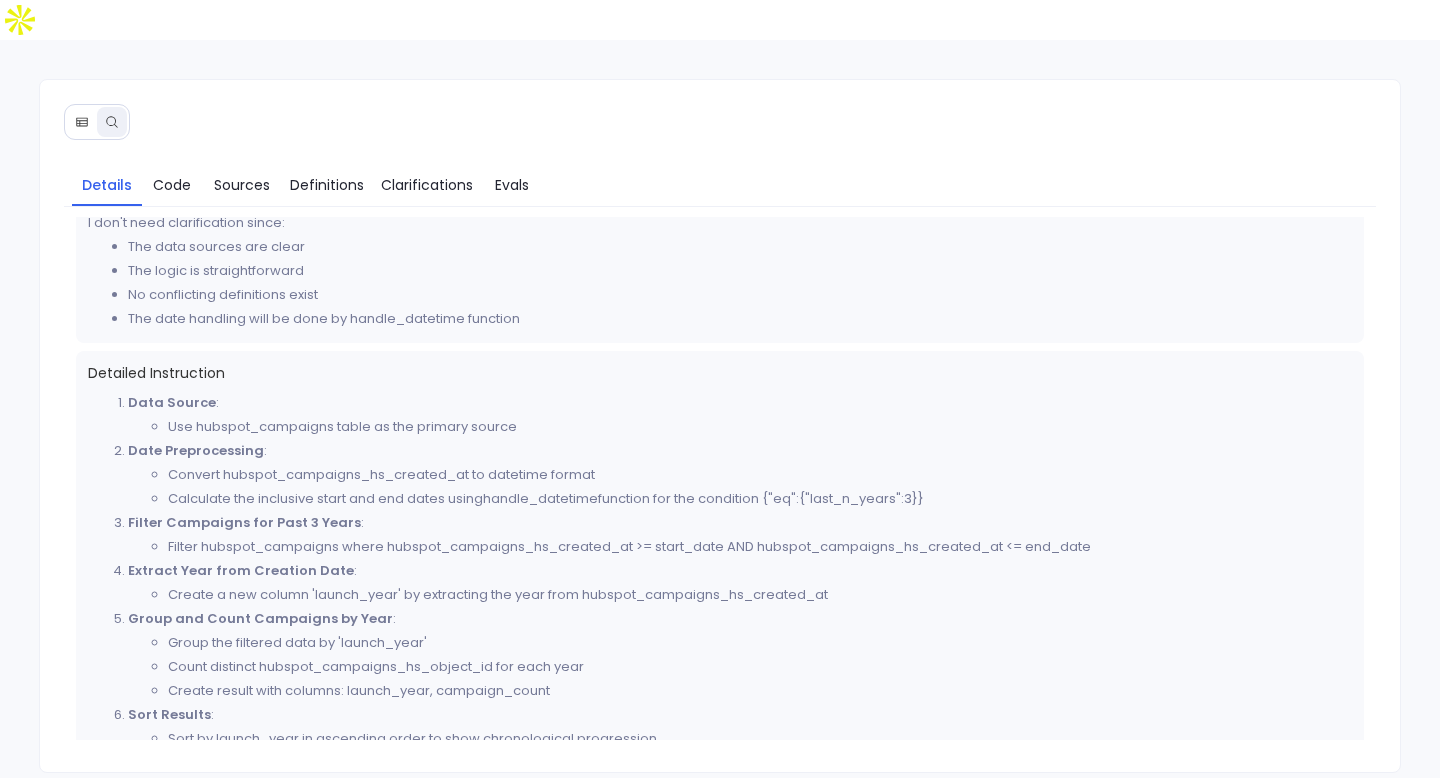 scroll, scrollTop: 549, scrollLeft: 0, axis: vertical 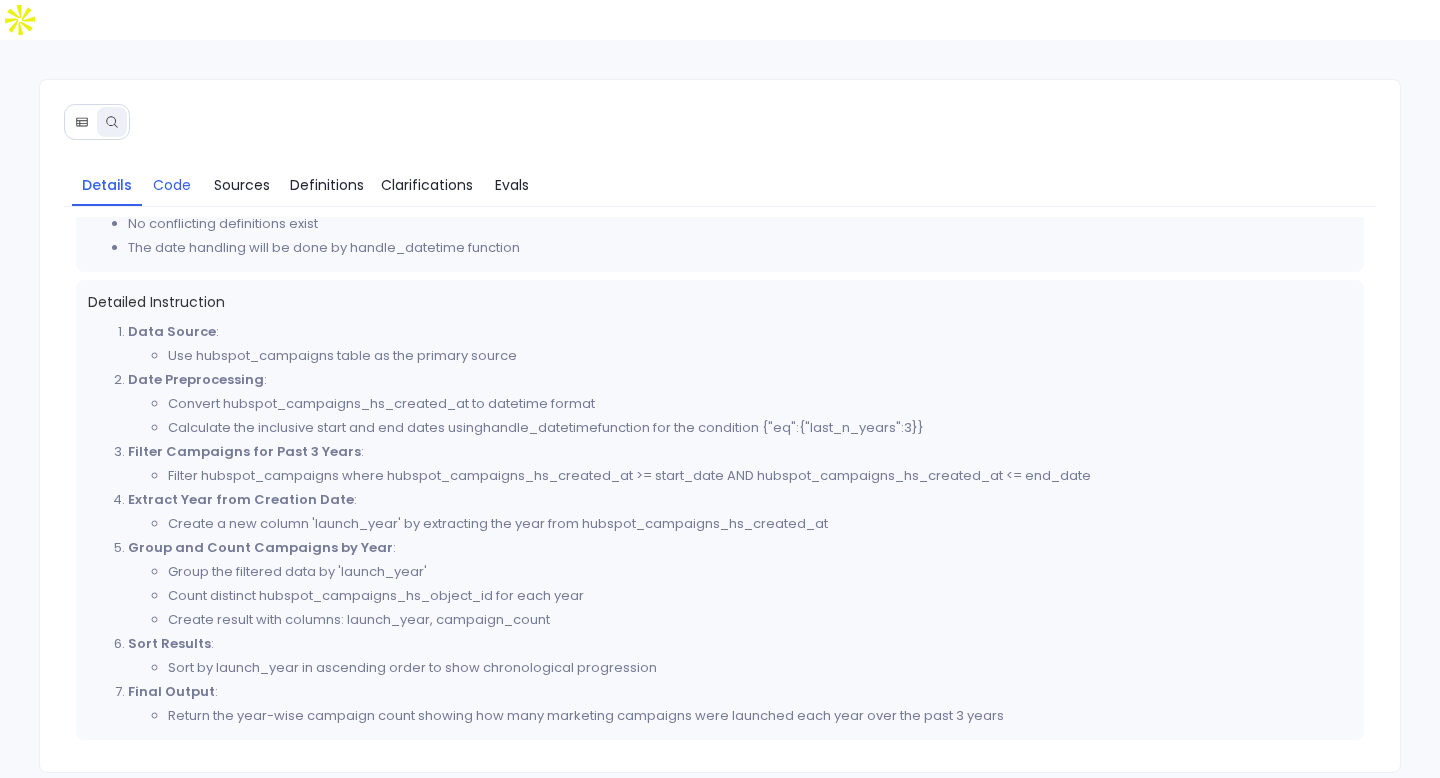 click on "Code" at bounding box center (172, 185) 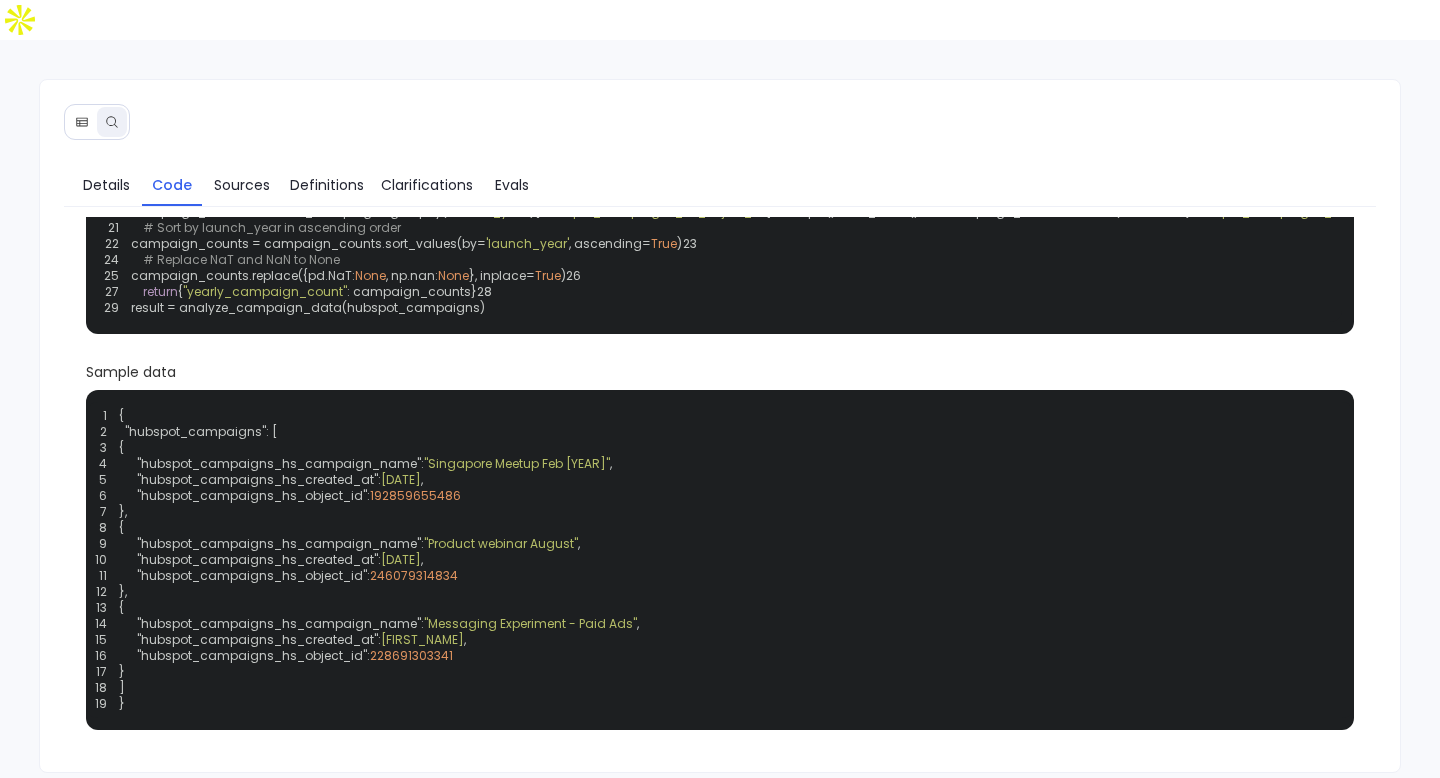 scroll, scrollTop: 0, scrollLeft: 0, axis: both 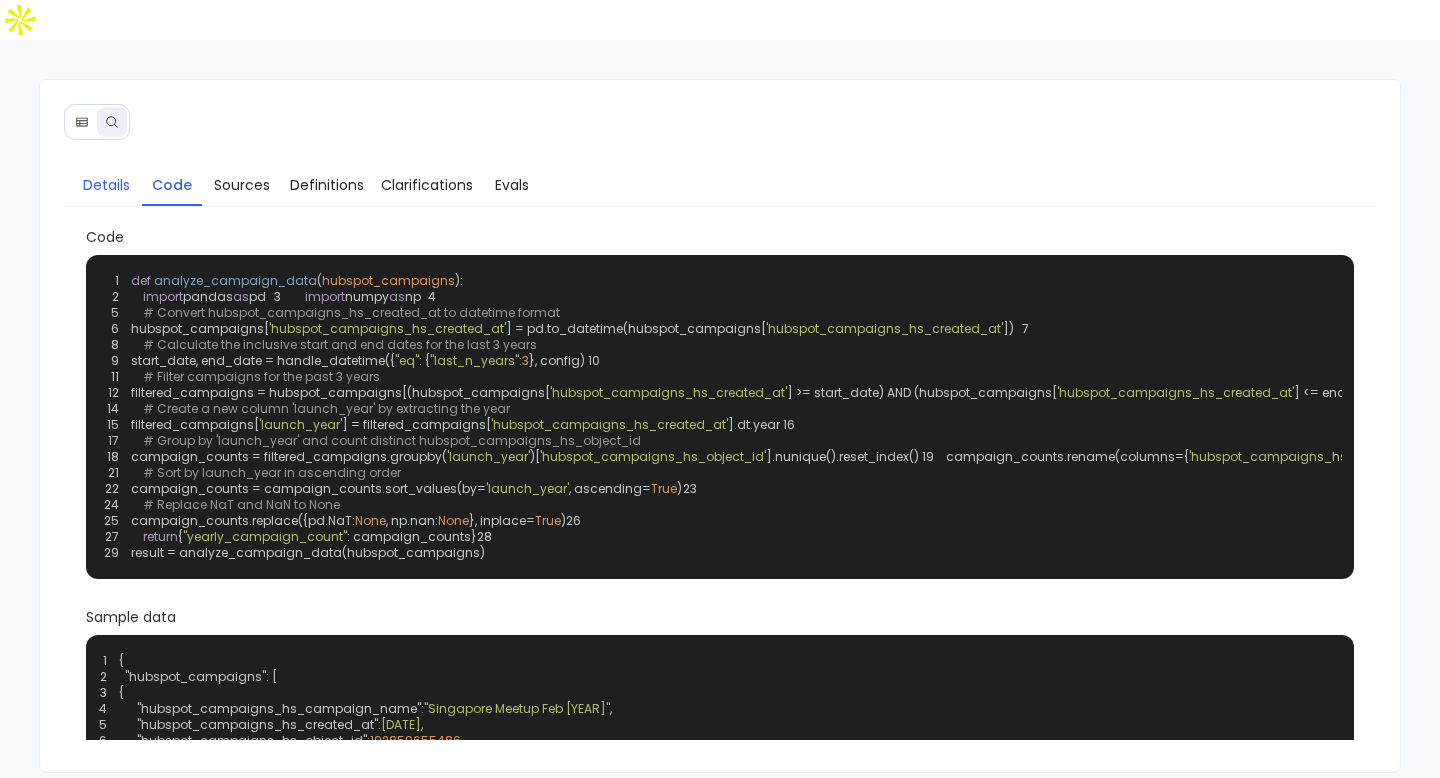 click on "Details" at bounding box center [106, 185] 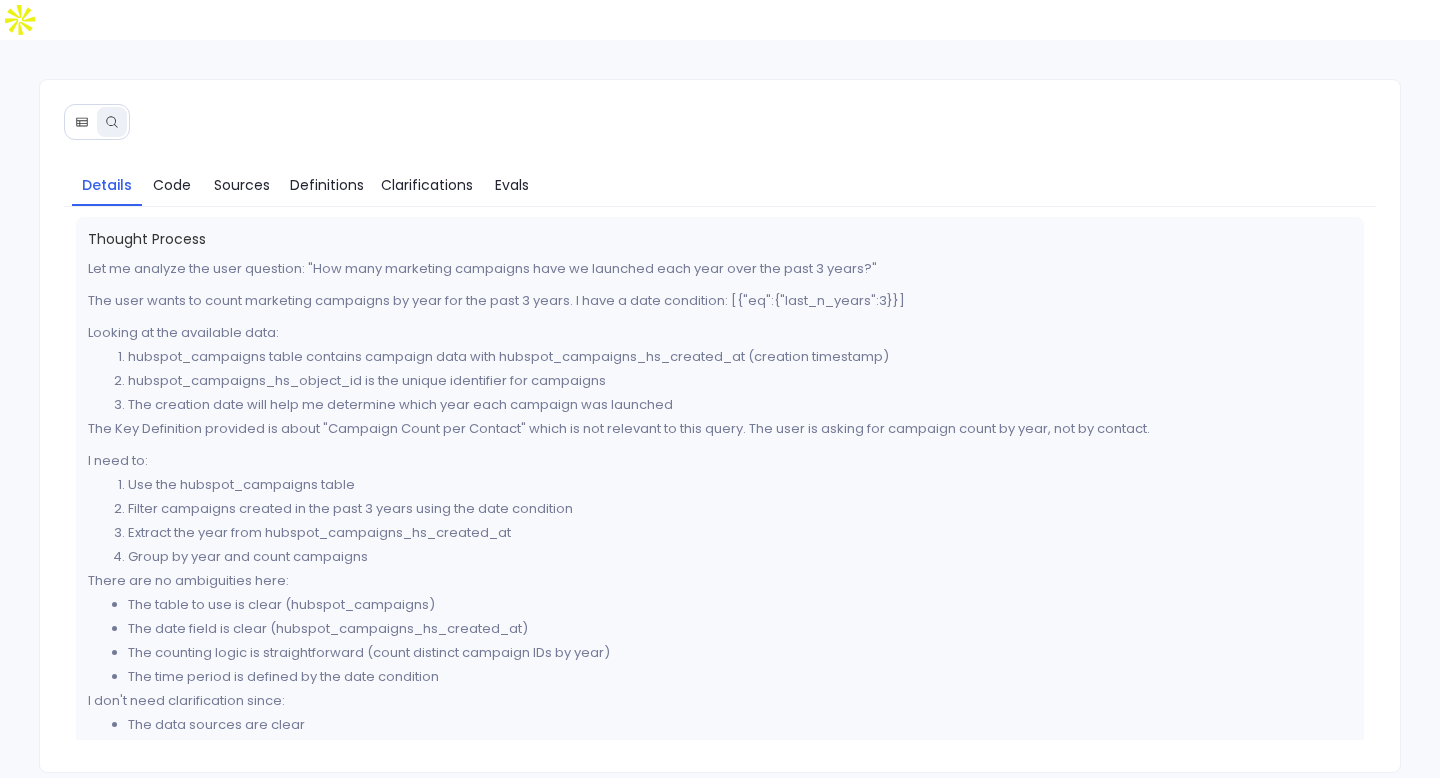 click at bounding box center [97, 122] 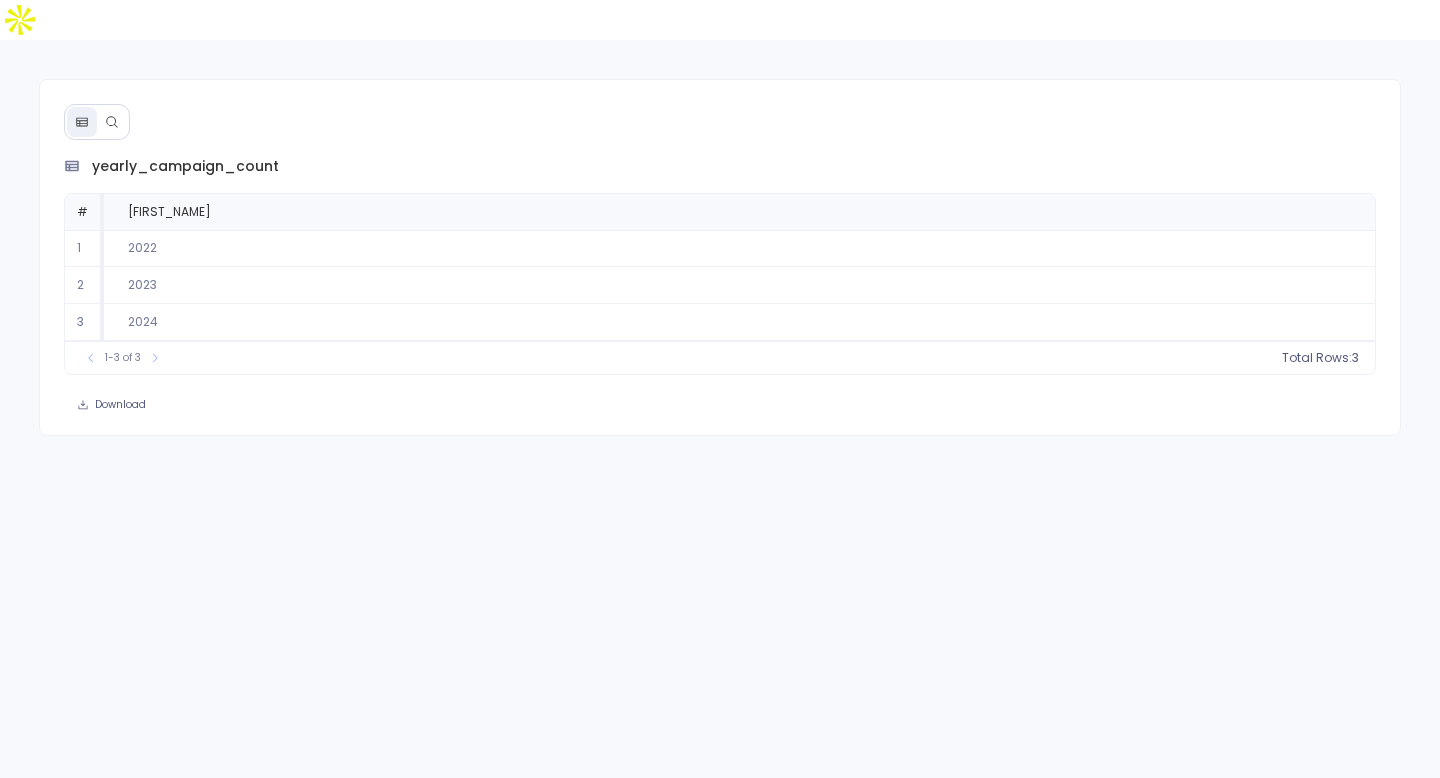 click 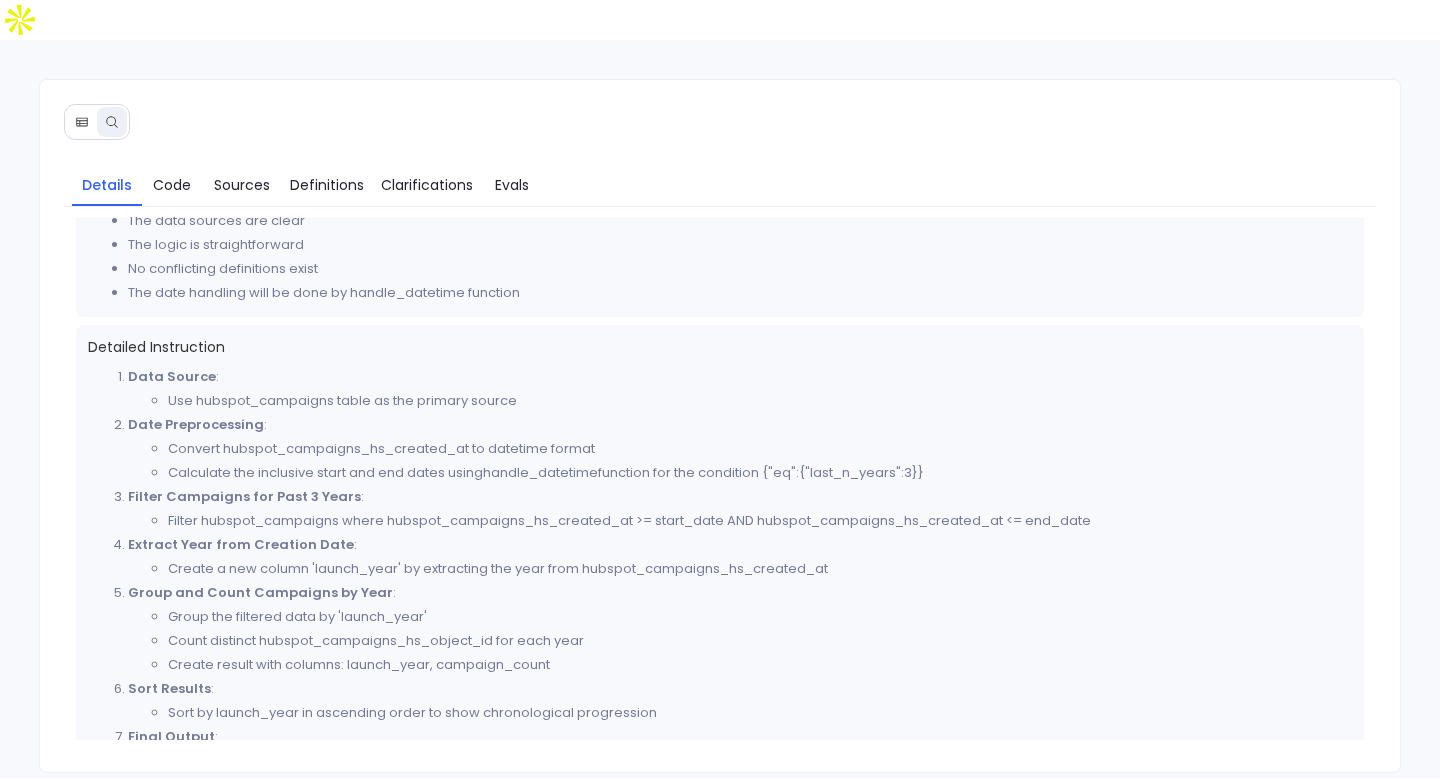 scroll, scrollTop: 549, scrollLeft: 0, axis: vertical 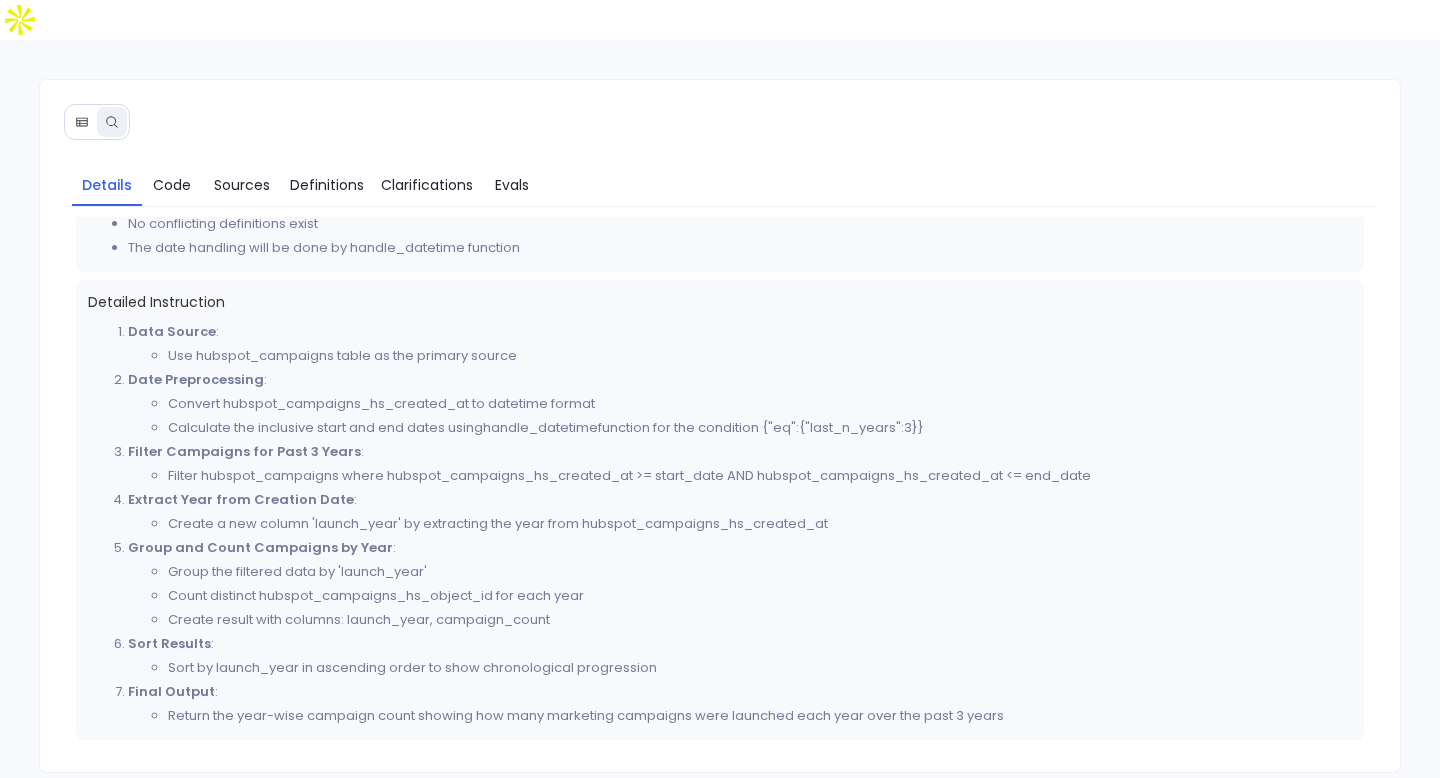 click 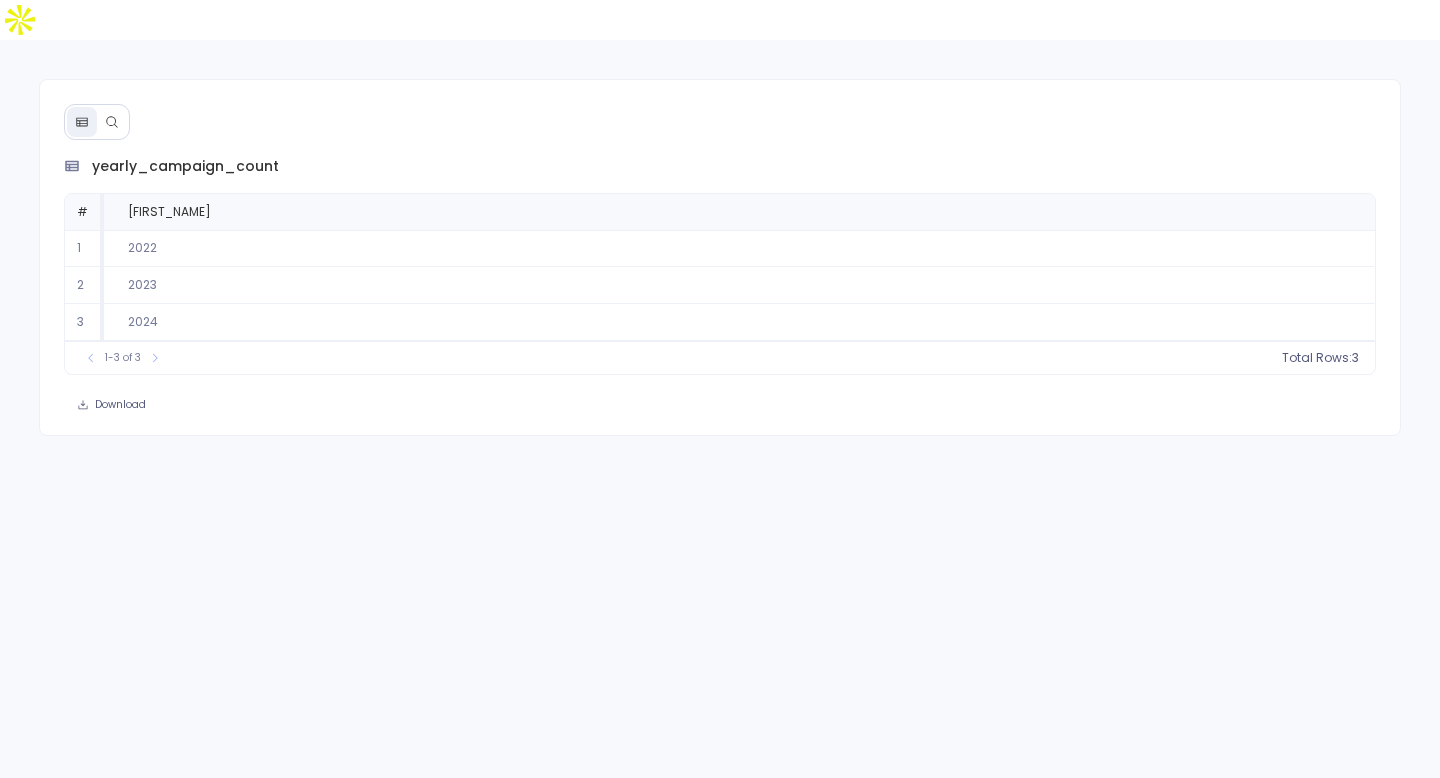 click 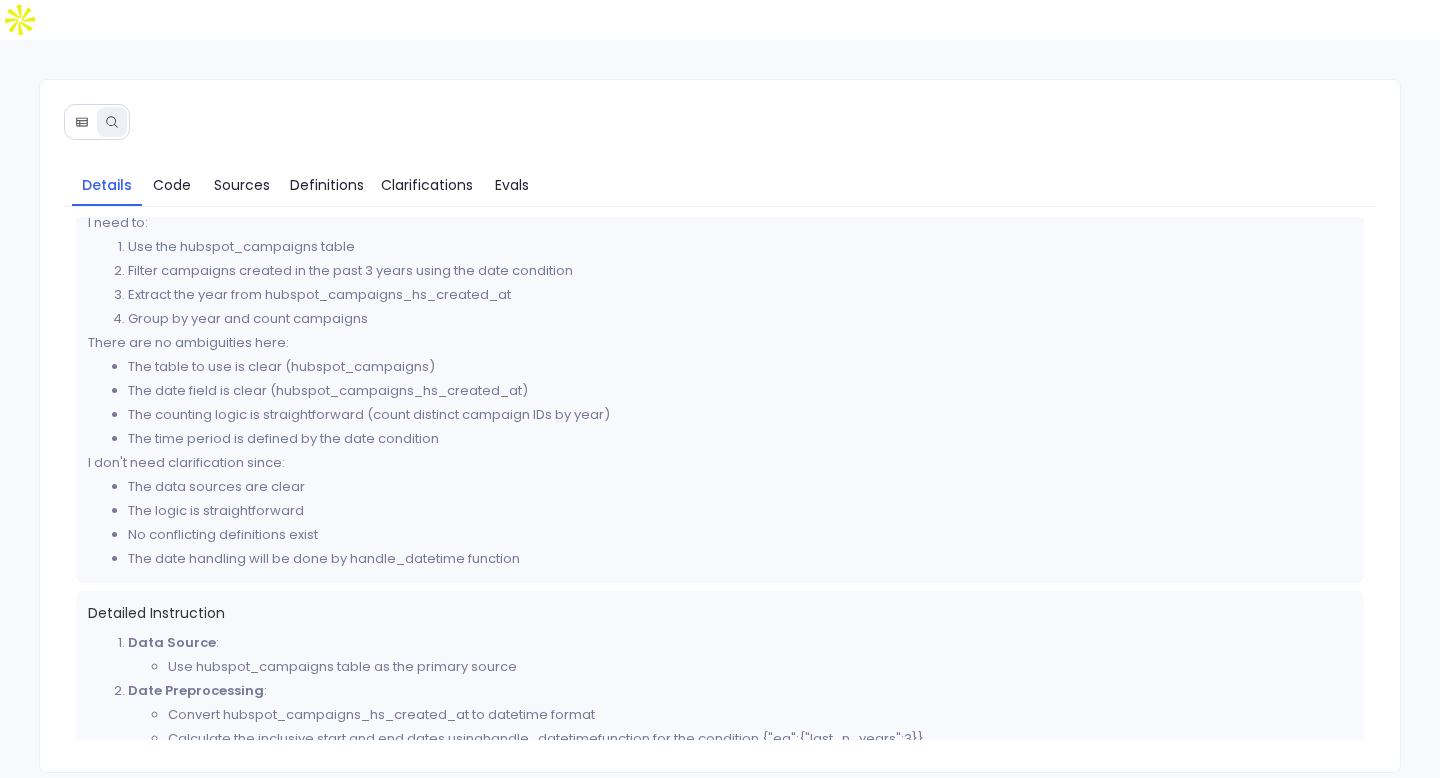 scroll, scrollTop: 549, scrollLeft: 0, axis: vertical 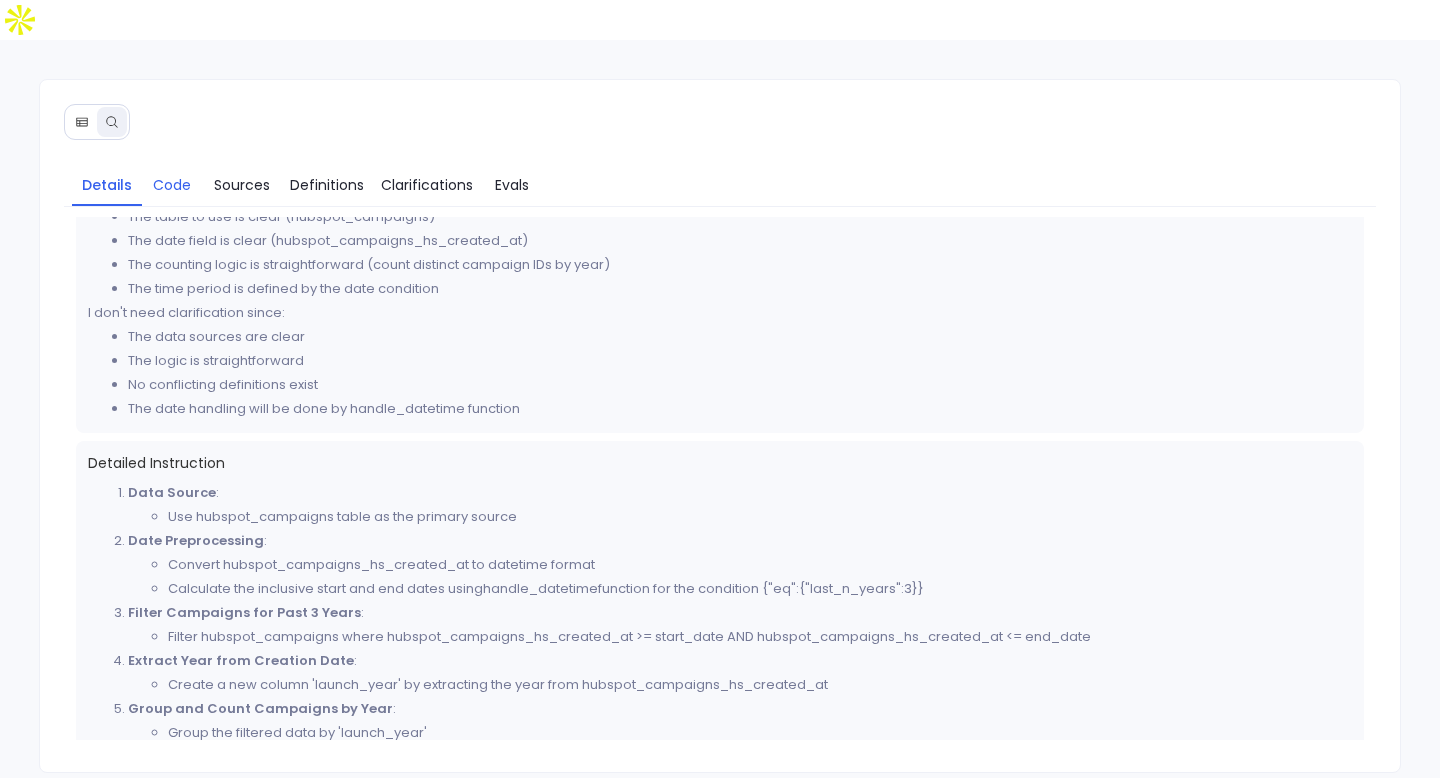 click on "Code" at bounding box center (172, 185) 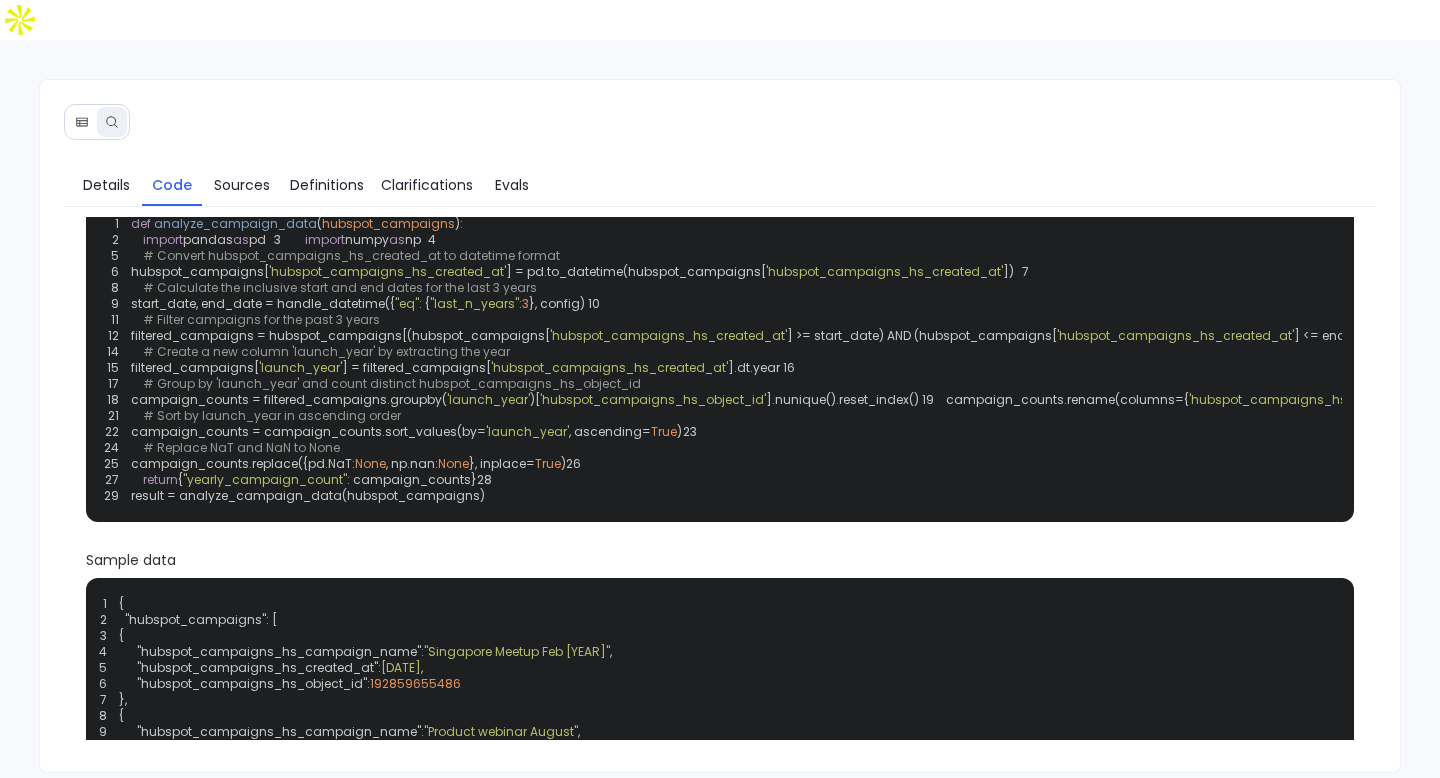 scroll, scrollTop: 45, scrollLeft: 0, axis: vertical 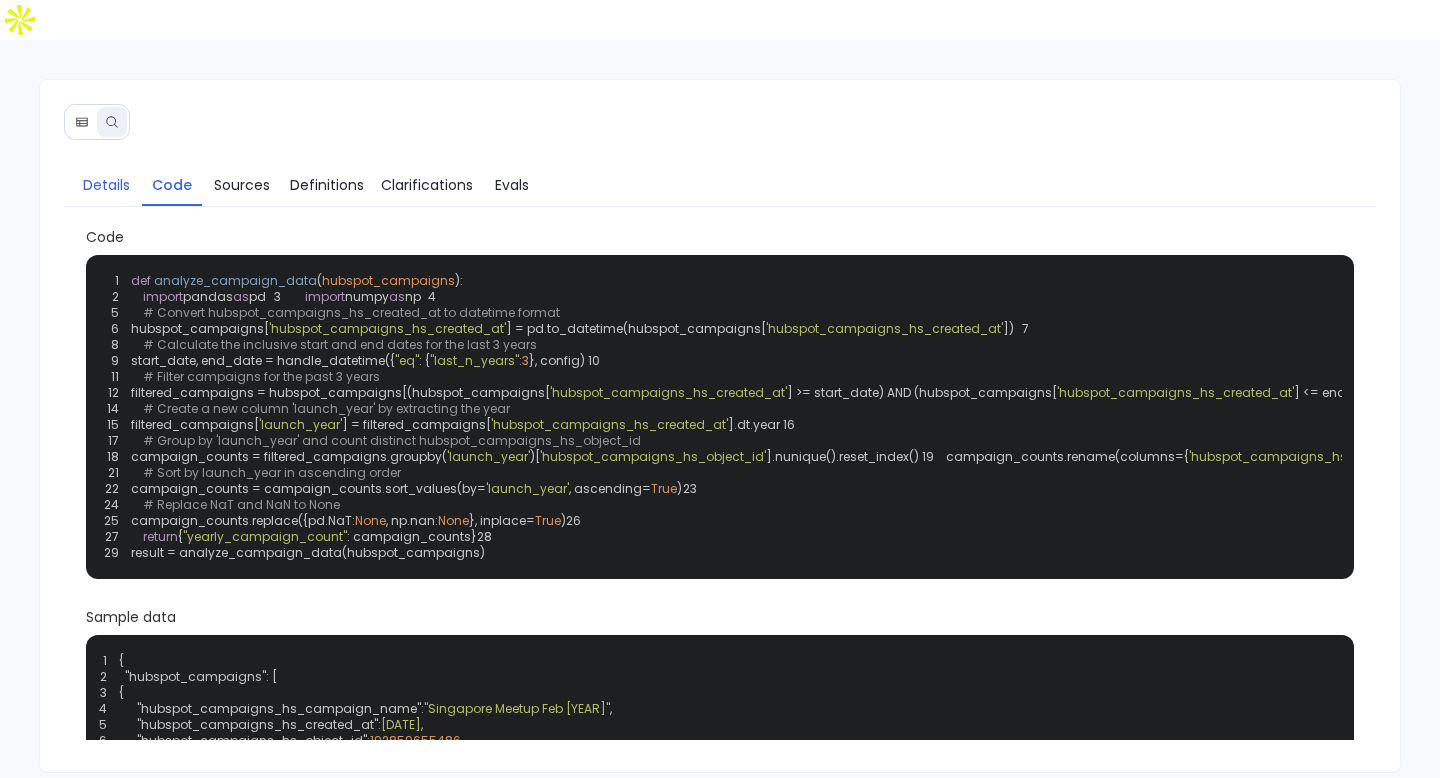 click on "Details" at bounding box center [106, 185] 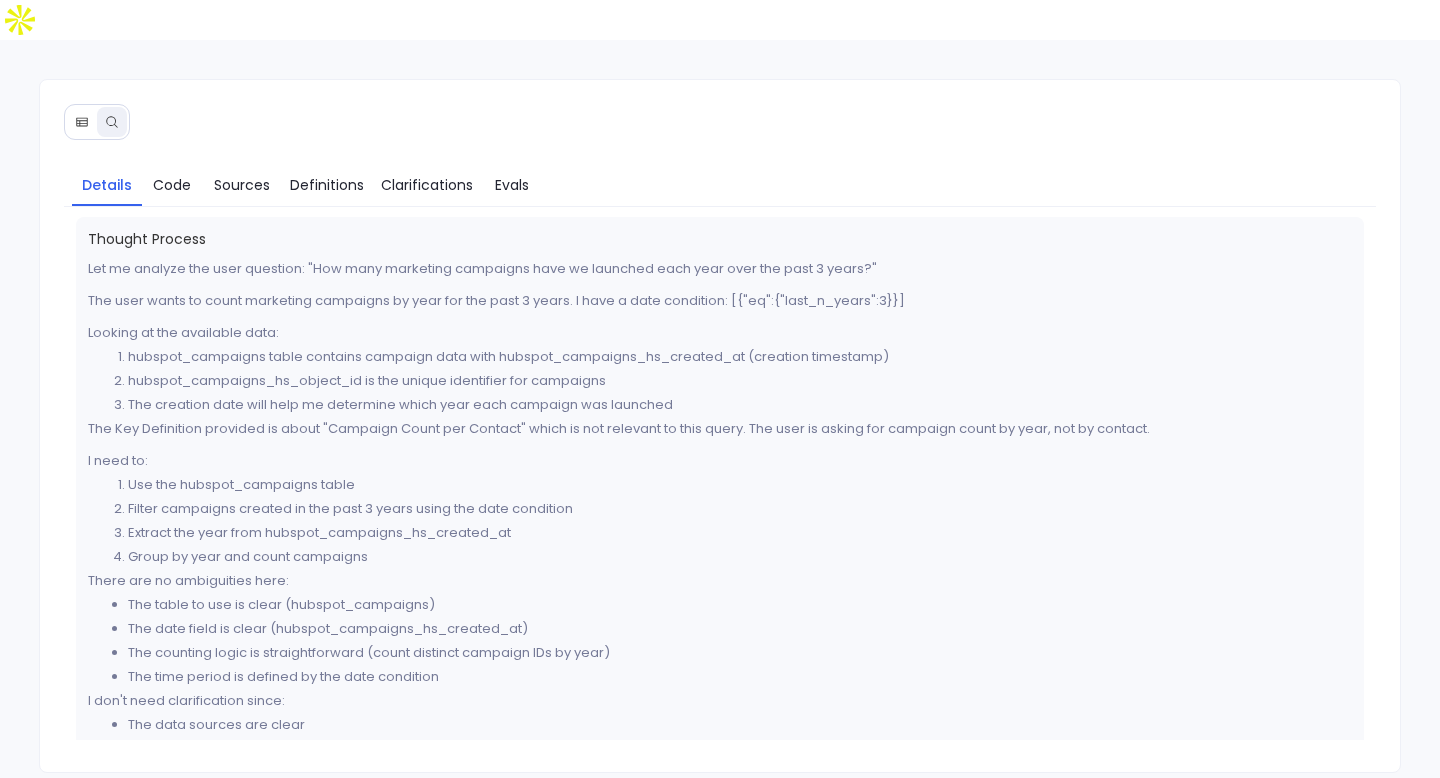 click at bounding box center [82, 122] 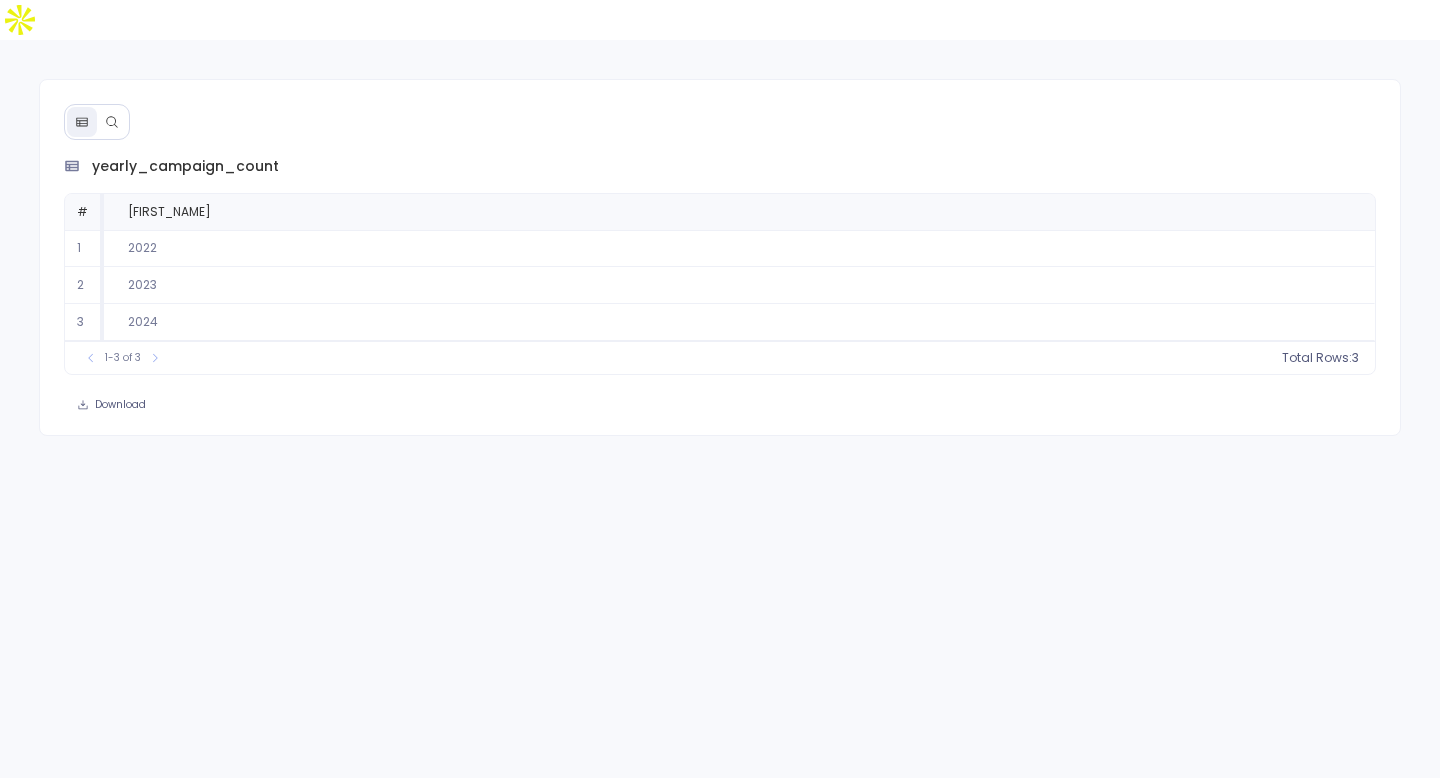 click 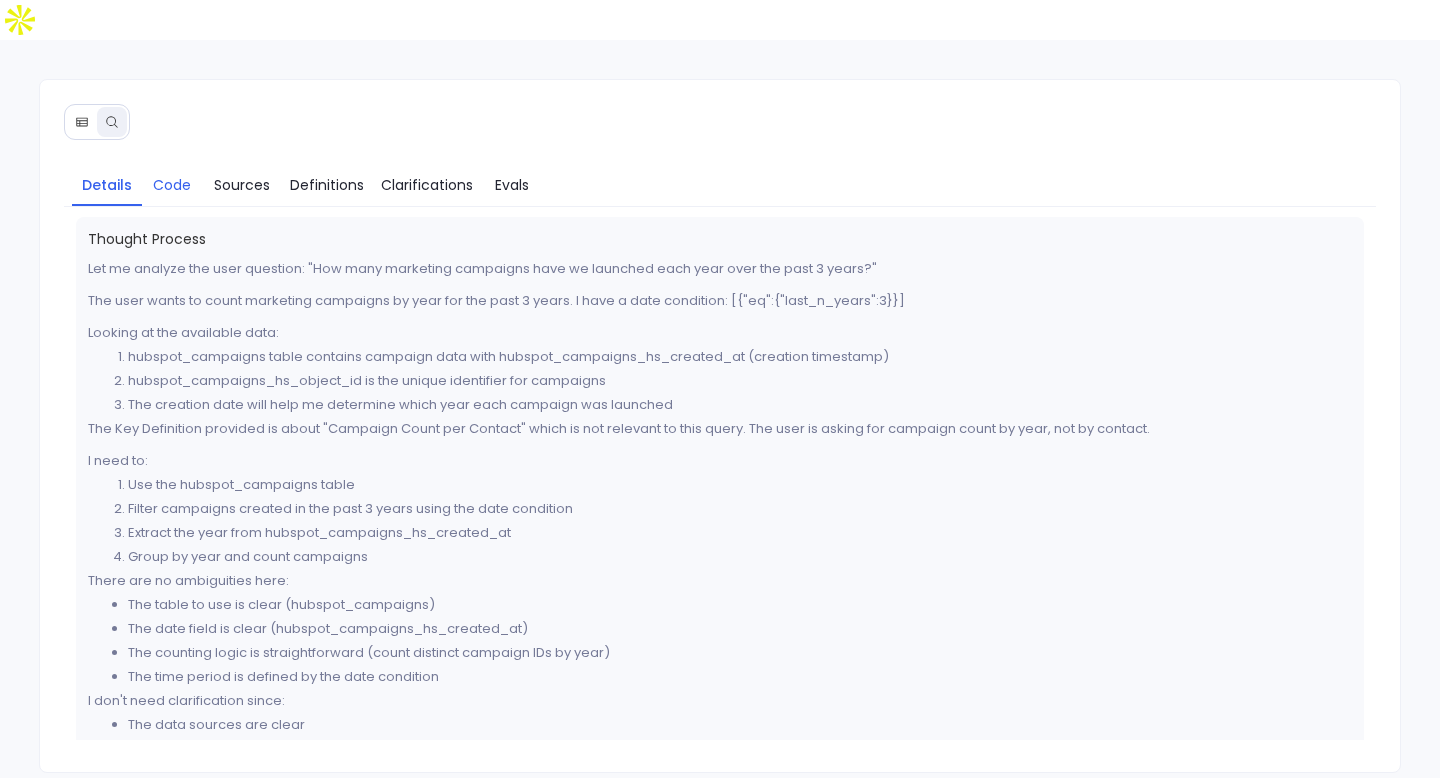 click on "Code" at bounding box center [172, 185] 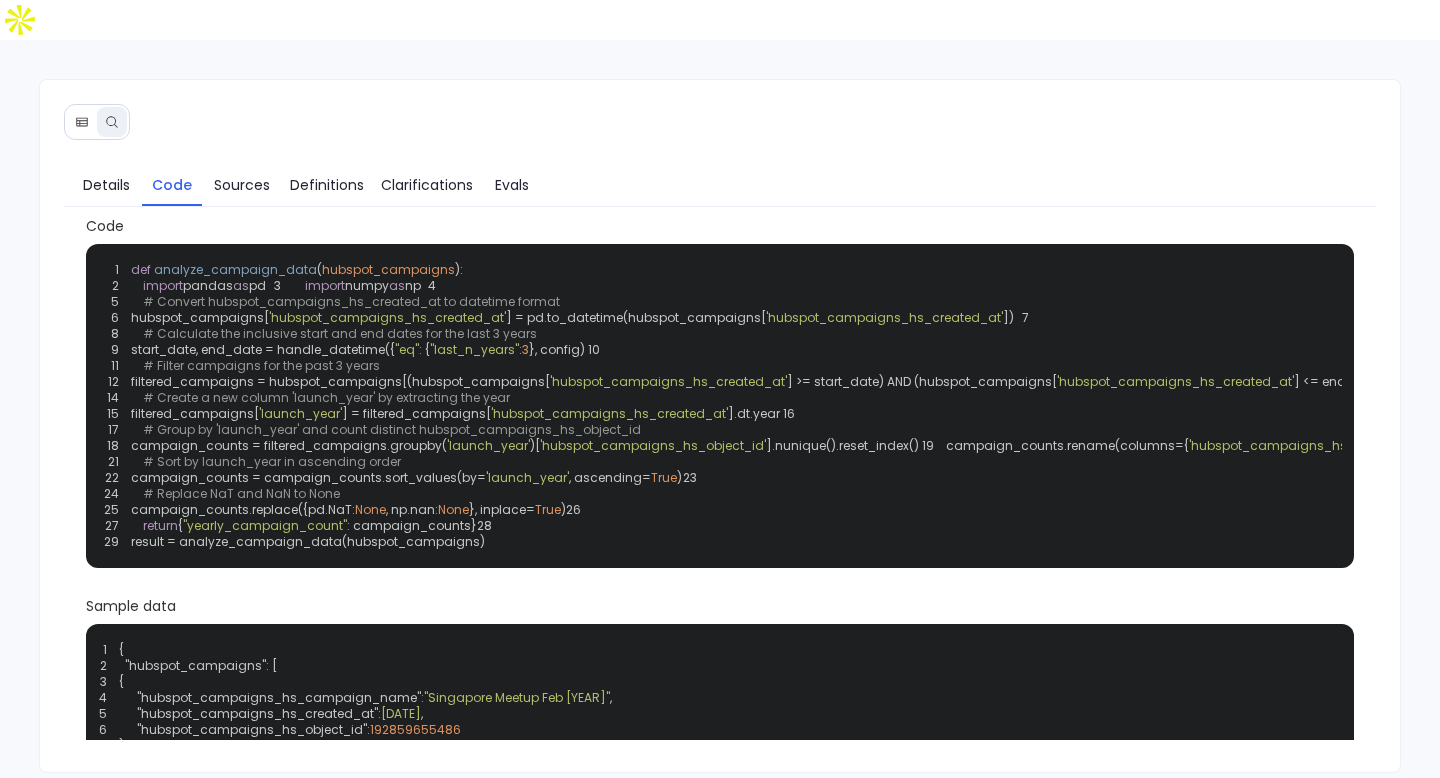 scroll, scrollTop: 0, scrollLeft: 0, axis: both 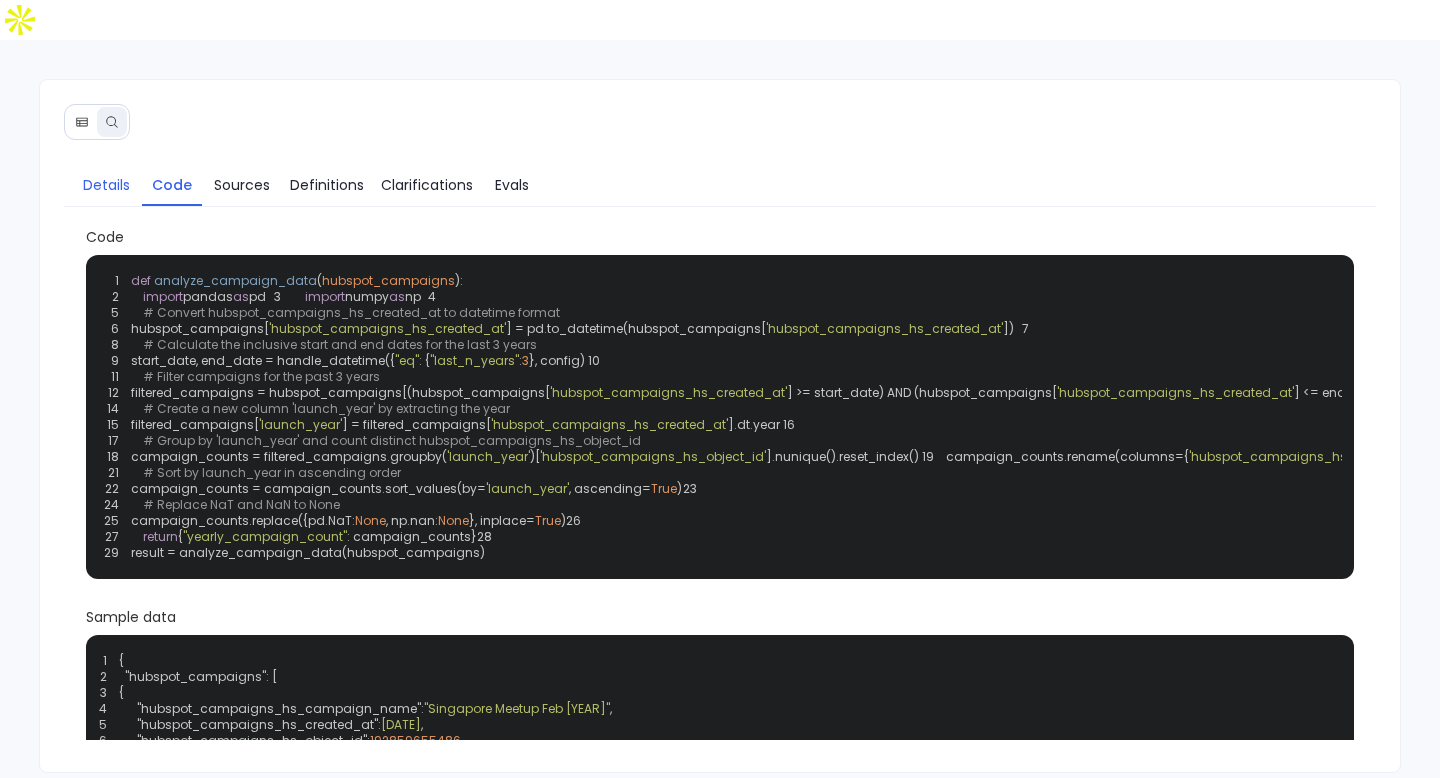 click on "Details" at bounding box center [106, 185] 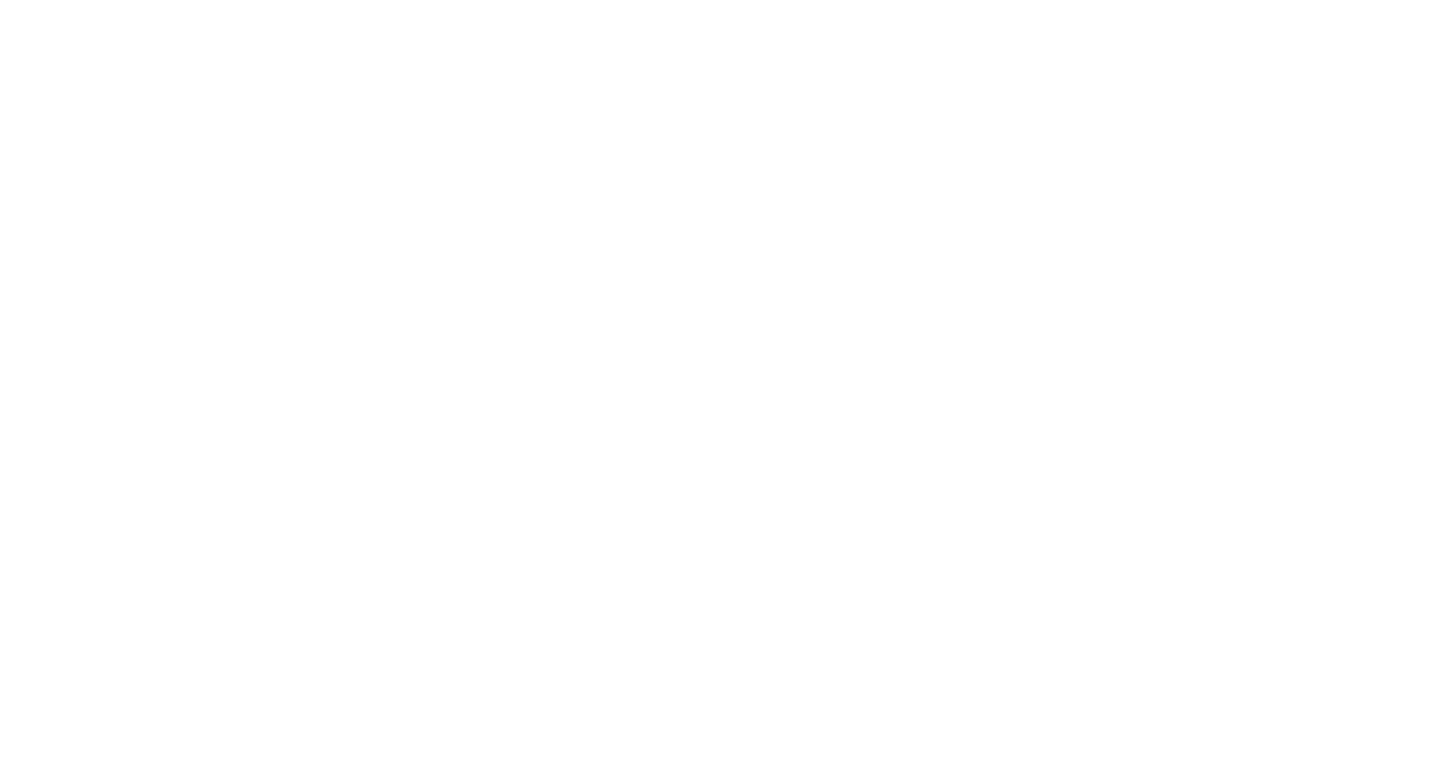 scroll, scrollTop: 0, scrollLeft: 0, axis: both 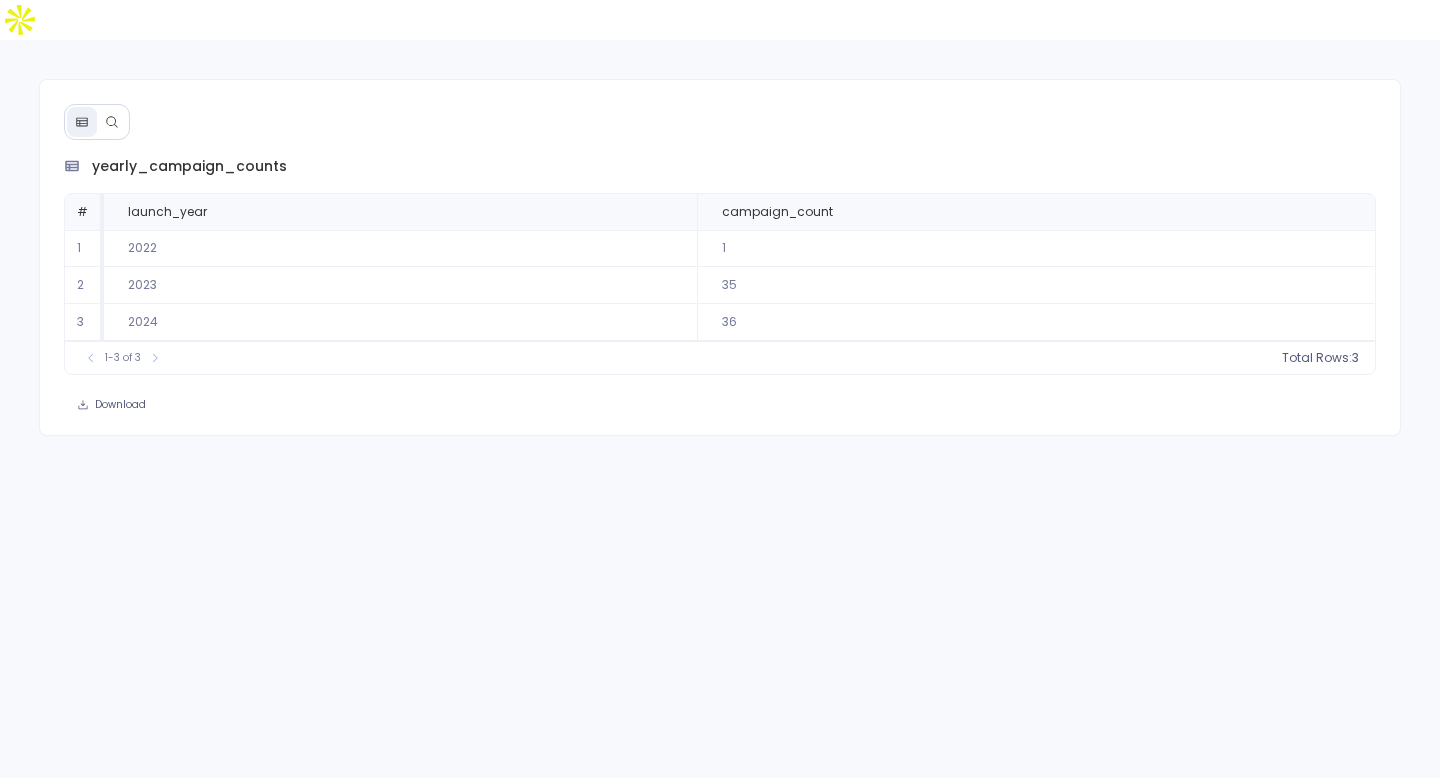 click at bounding box center (97, 122) 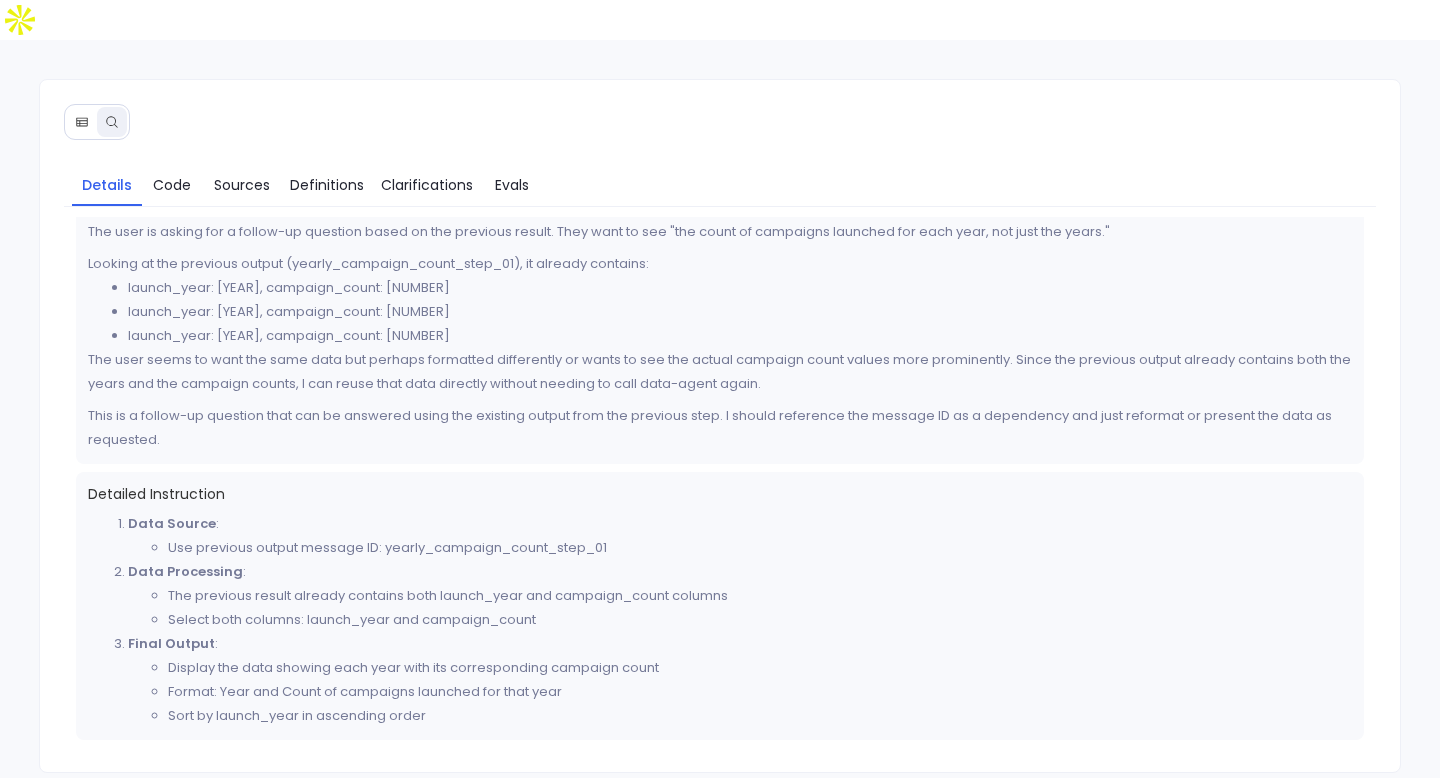 scroll, scrollTop: 0, scrollLeft: 0, axis: both 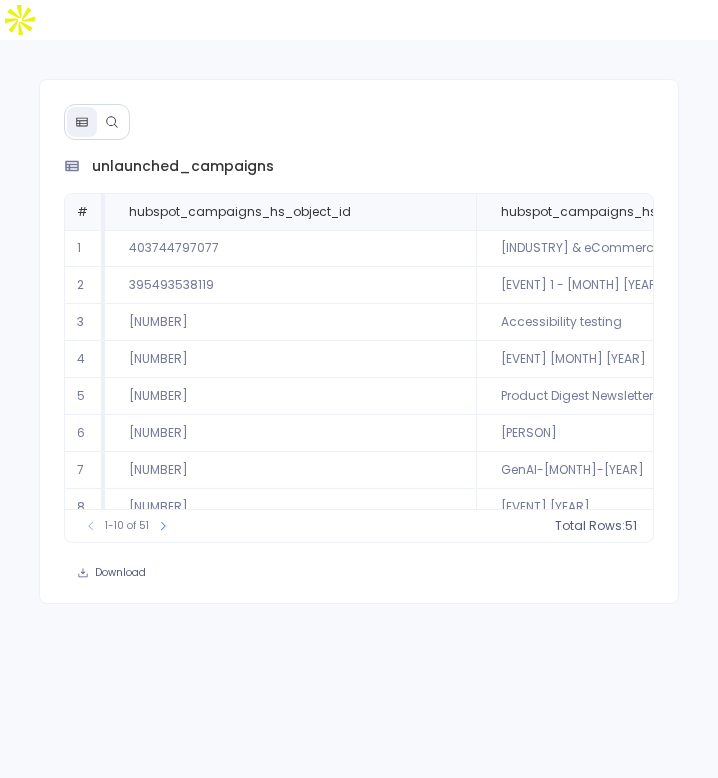 click at bounding box center [112, 122] 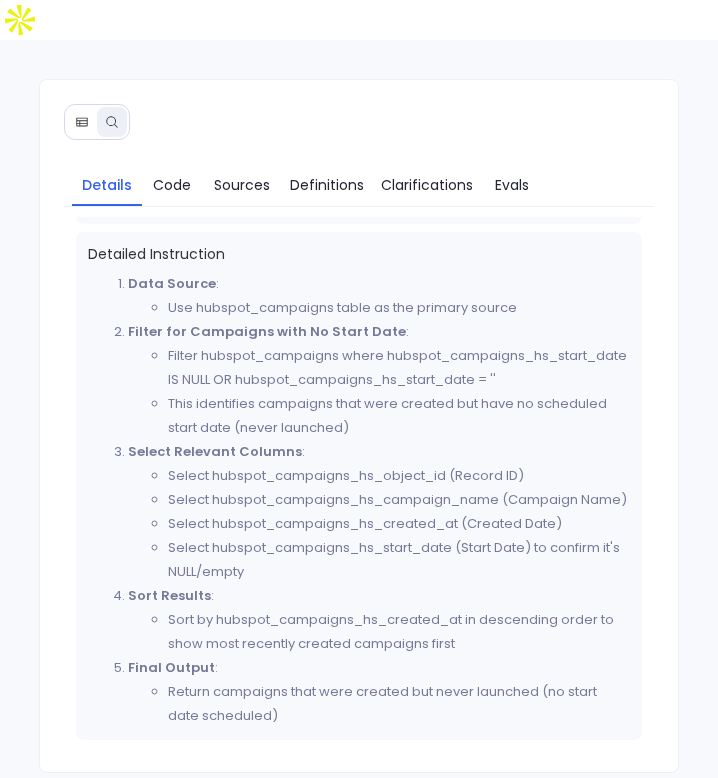 scroll, scrollTop: 509, scrollLeft: 0, axis: vertical 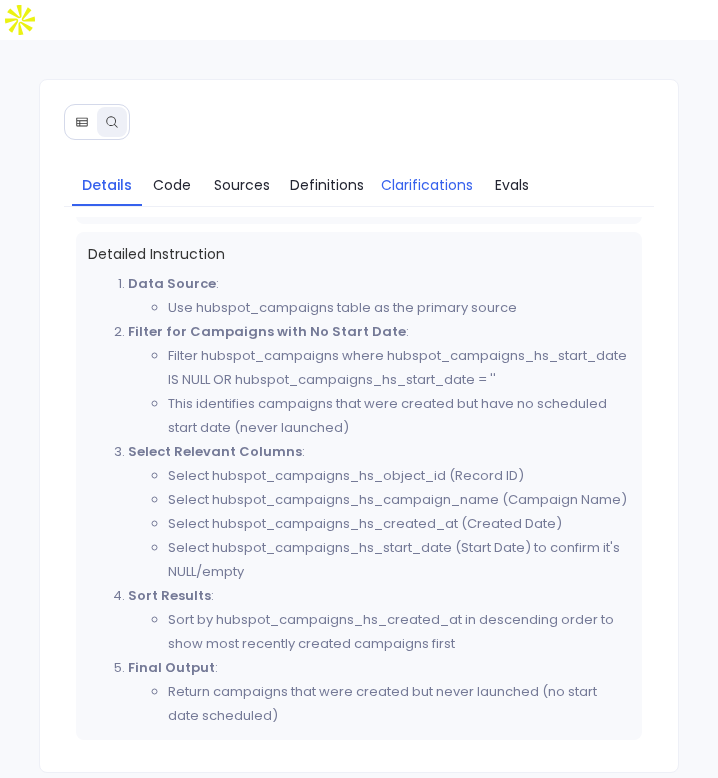 click on "Clarifications" at bounding box center [427, 185] 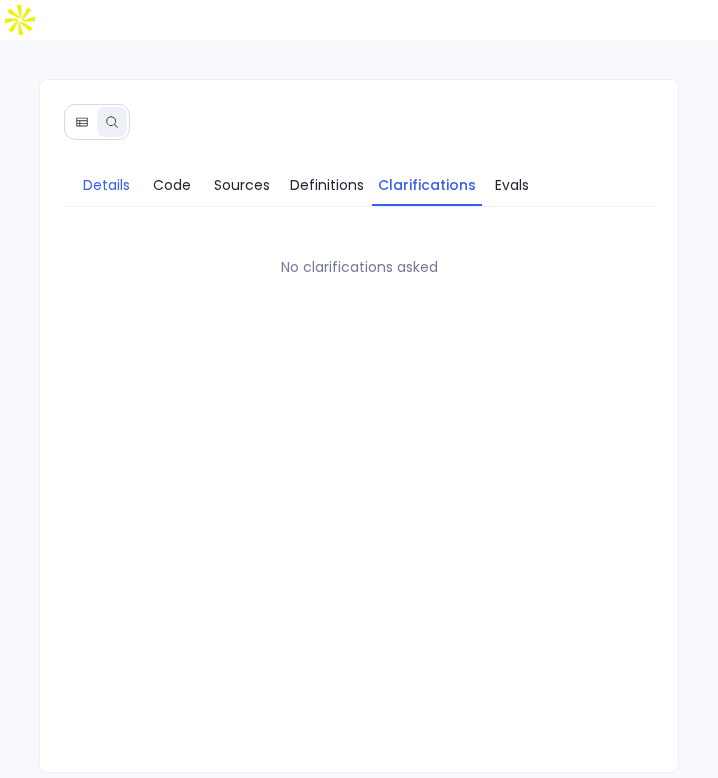 click on "Details" at bounding box center (106, 185) 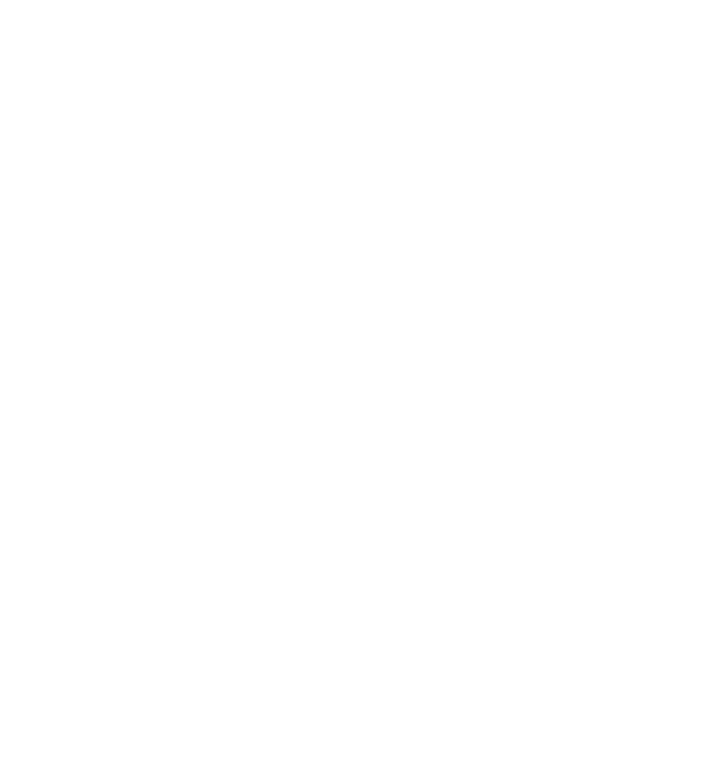 scroll, scrollTop: 0, scrollLeft: 0, axis: both 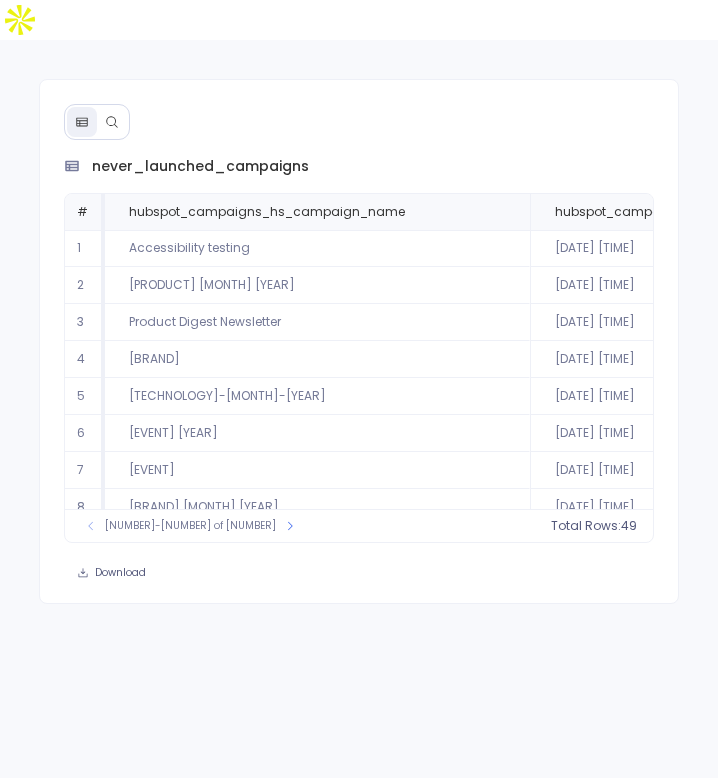 click at bounding box center (112, 122) 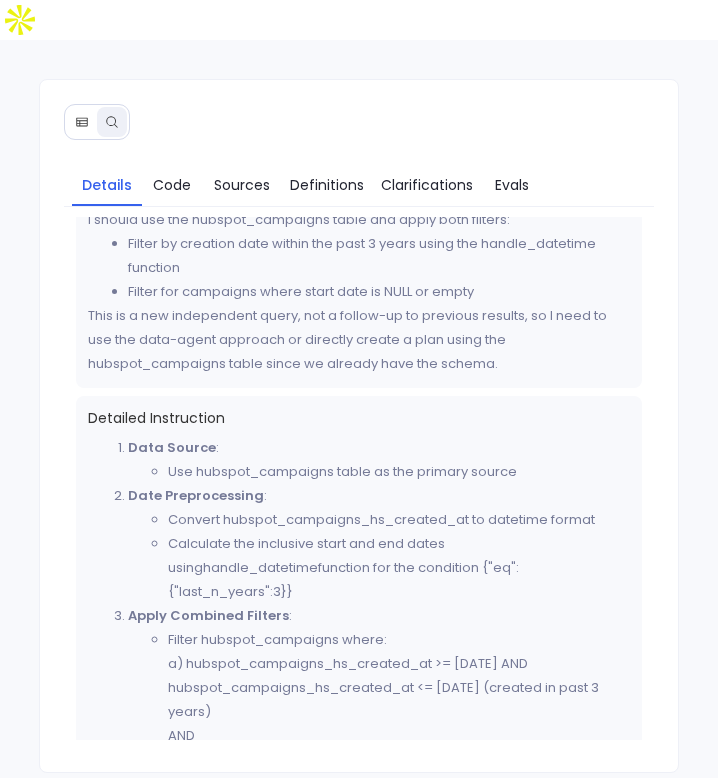 scroll, scrollTop: 0, scrollLeft: 0, axis: both 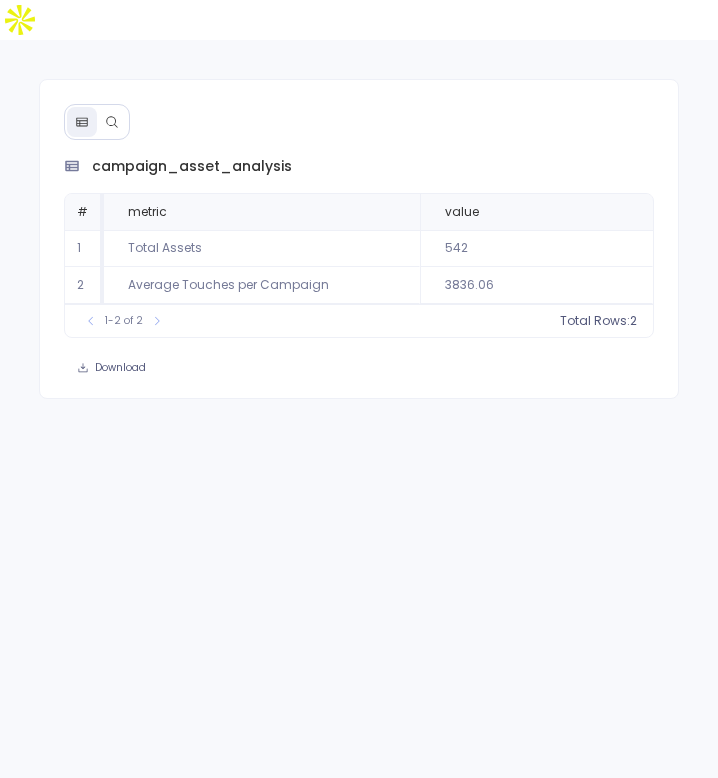 click at bounding box center (112, 122) 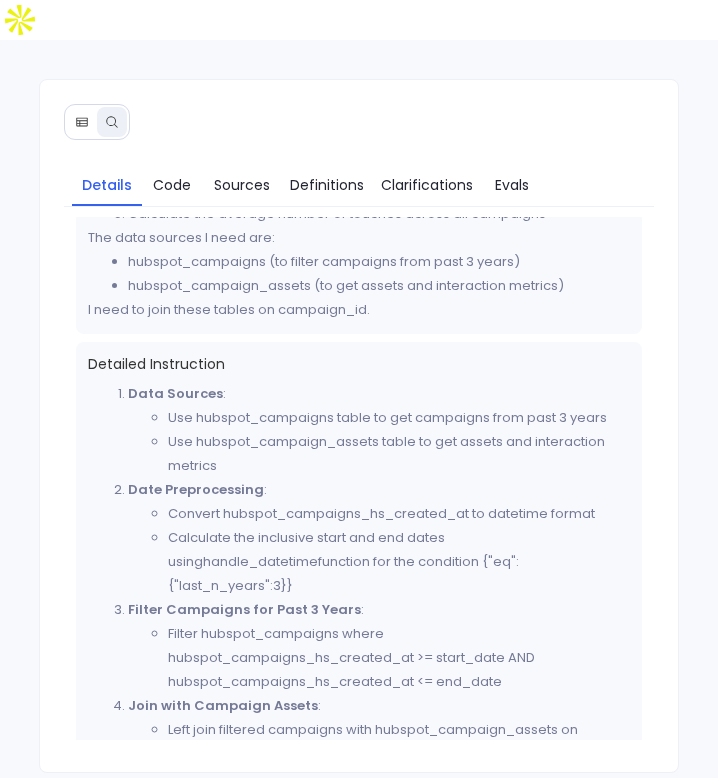 scroll, scrollTop: 377, scrollLeft: 0, axis: vertical 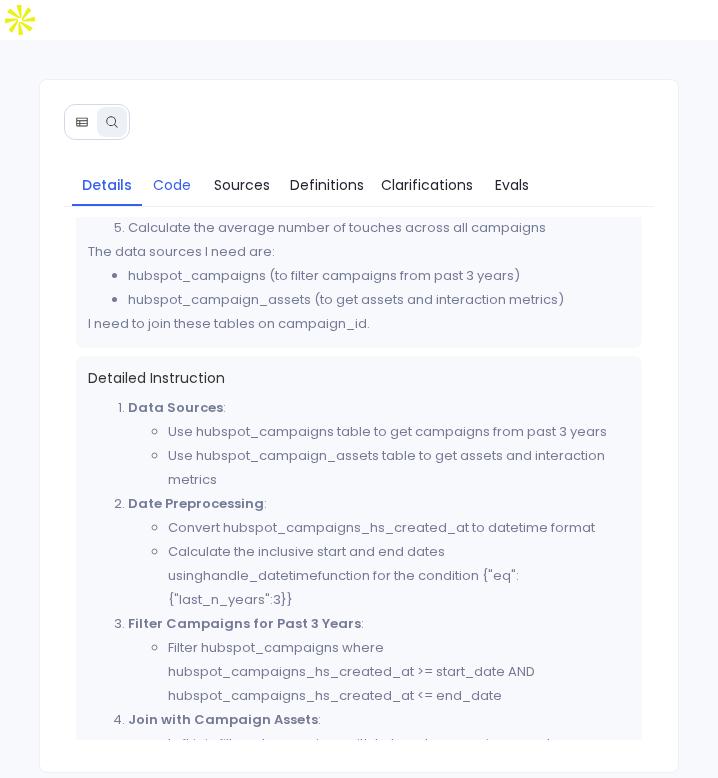 click on "Code" at bounding box center (172, 185) 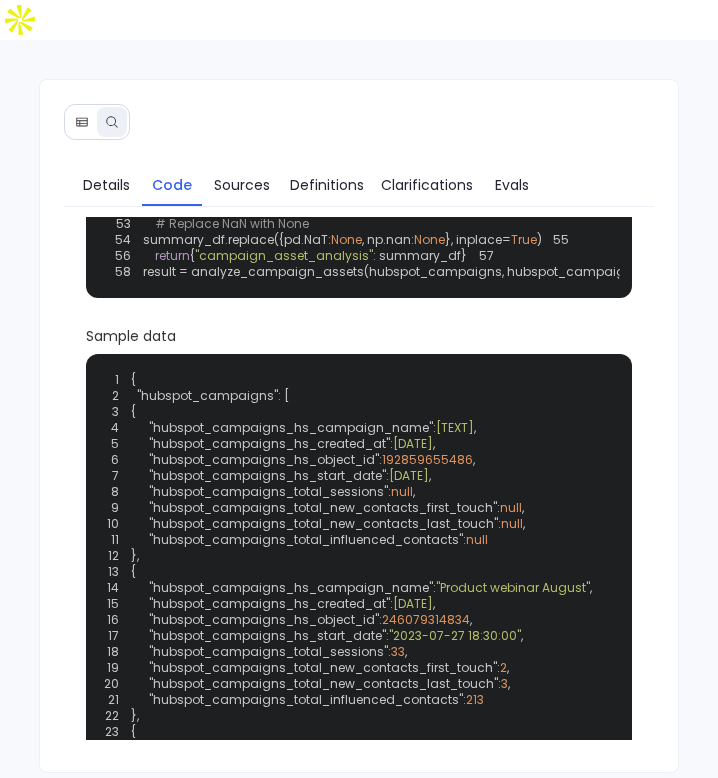scroll, scrollTop: 0, scrollLeft: 0, axis: both 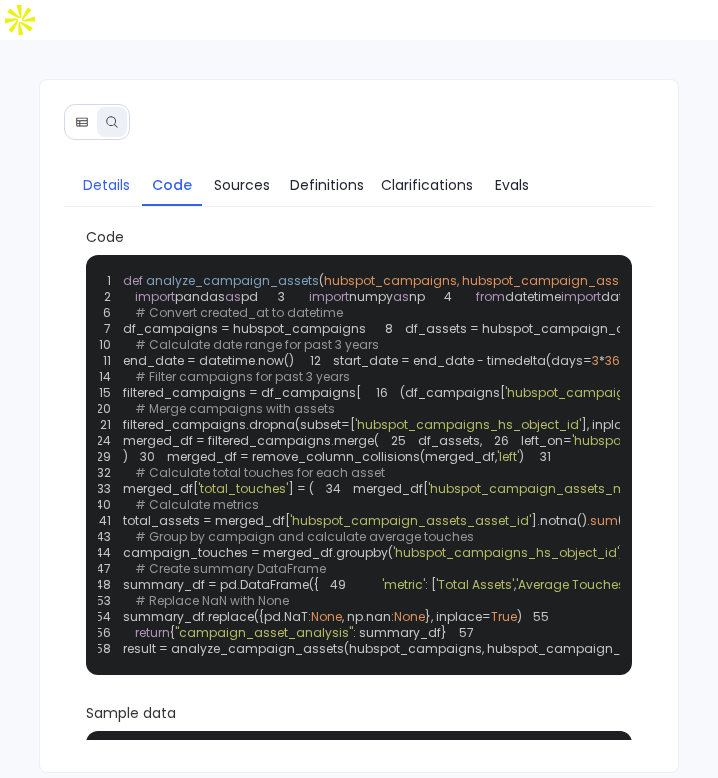 click on "Details" at bounding box center [107, 185] 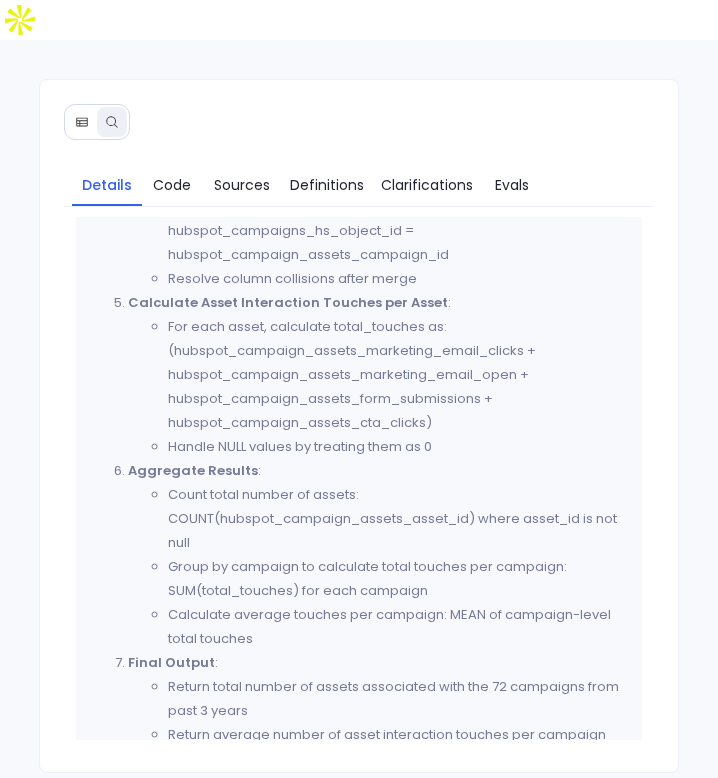 scroll, scrollTop: 933, scrollLeft: 0, axis: vertical 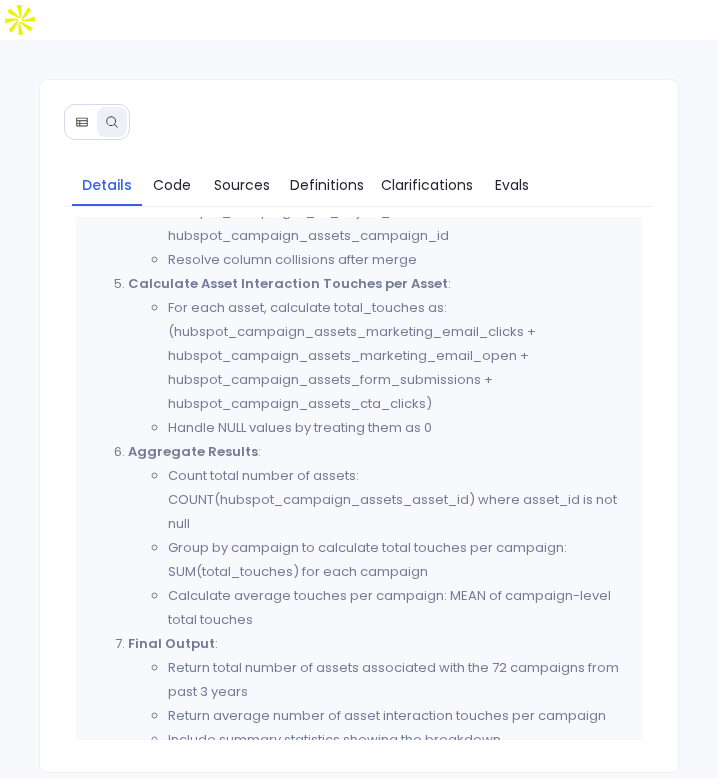 click at bounding box center [97, 122] 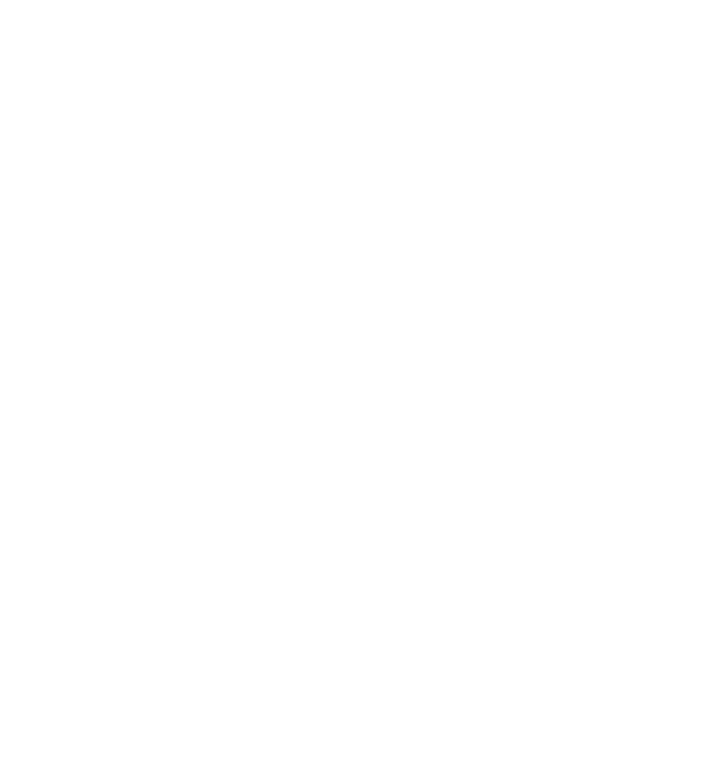 scroll, scrollTop: 0, scrollLeft: 0, axis: both 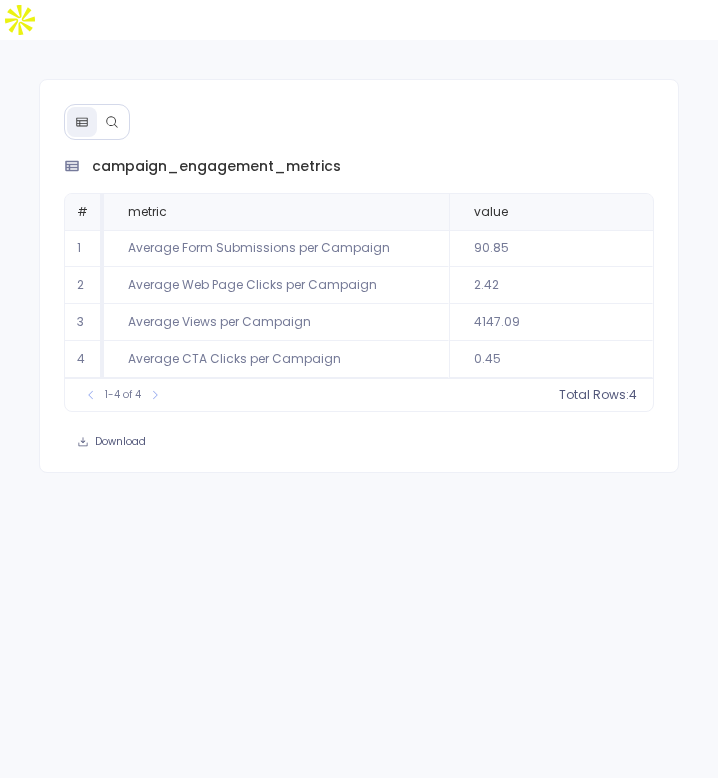 click 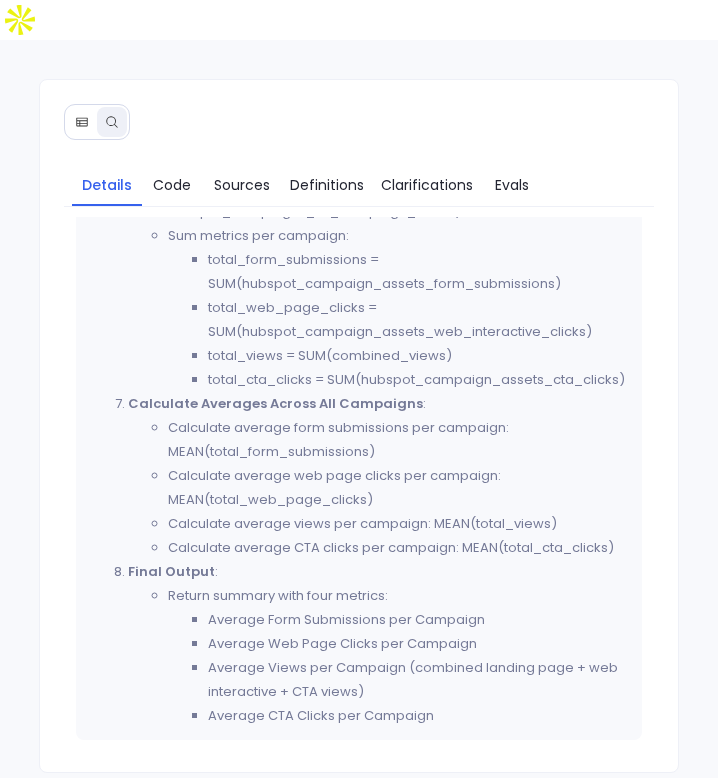 scroll, scrollTop: 1245, scrollLeft: 0, axis: vertical 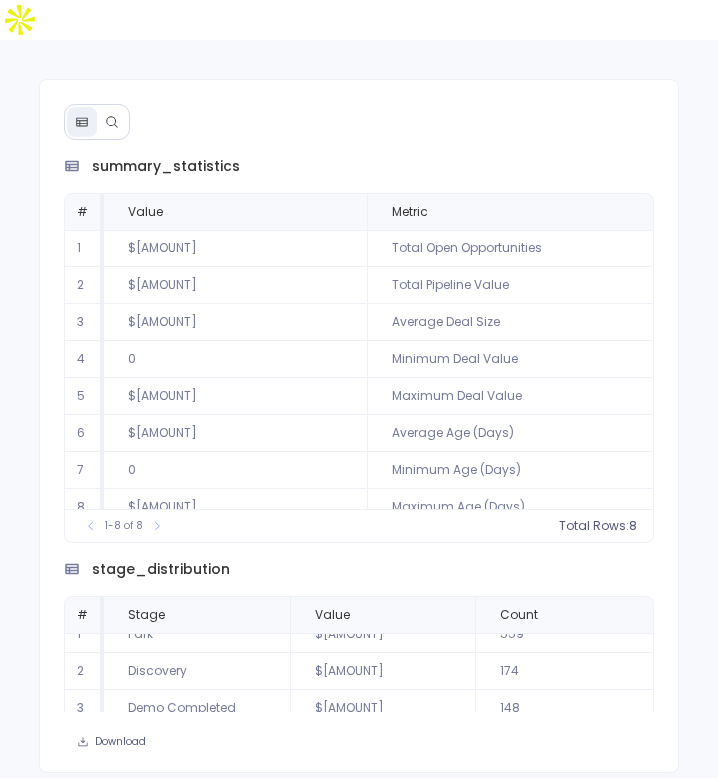 click at bounding box center [112, 122] 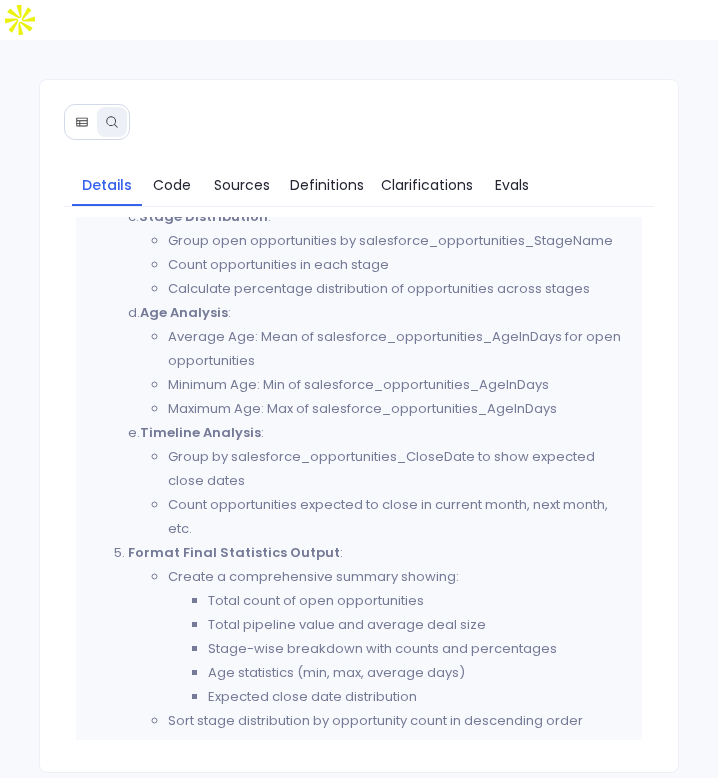 scroll, scrollTop: 1261, scrollLeft: 0, axis: vertical 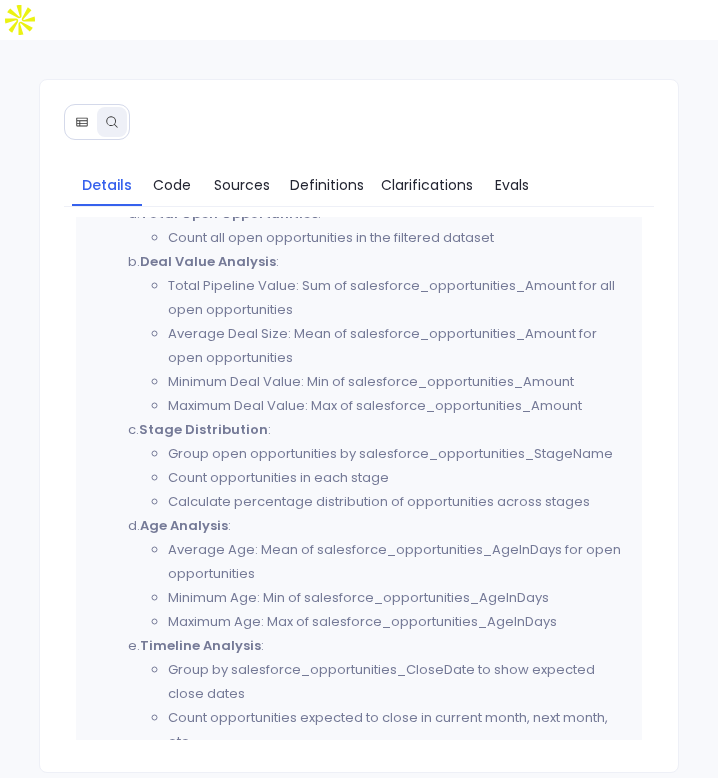 click 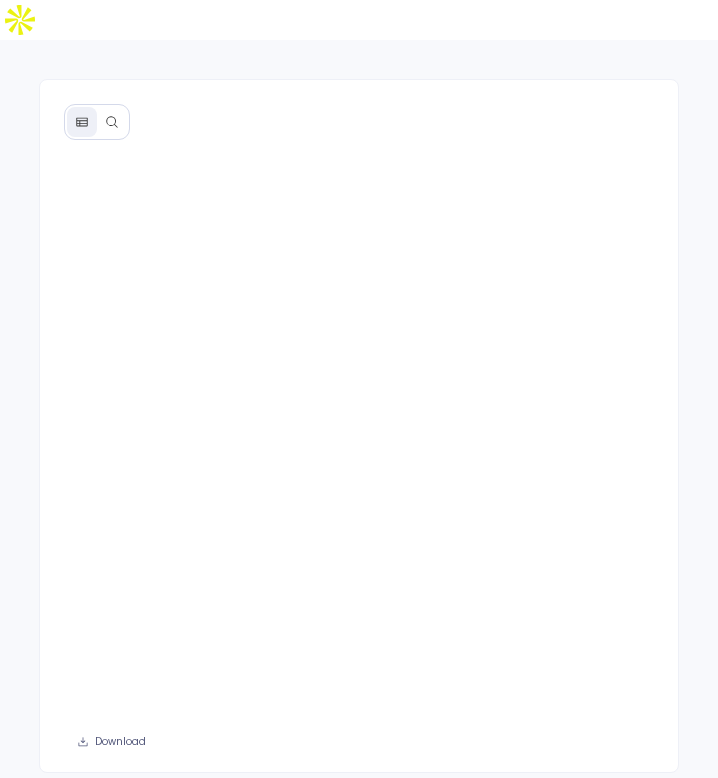 click 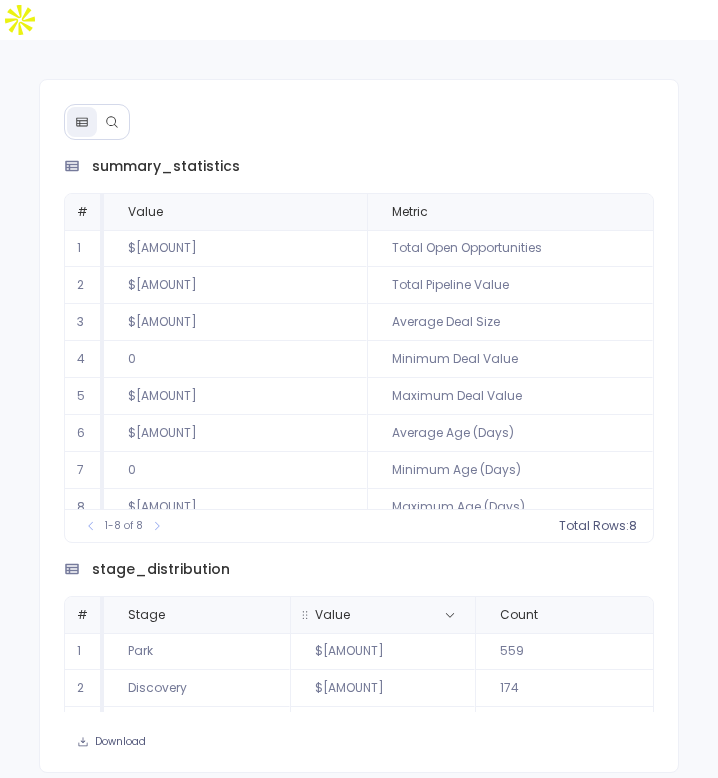 scroll, scrollTop: 22, scrollLeft: 0, axis: vertical 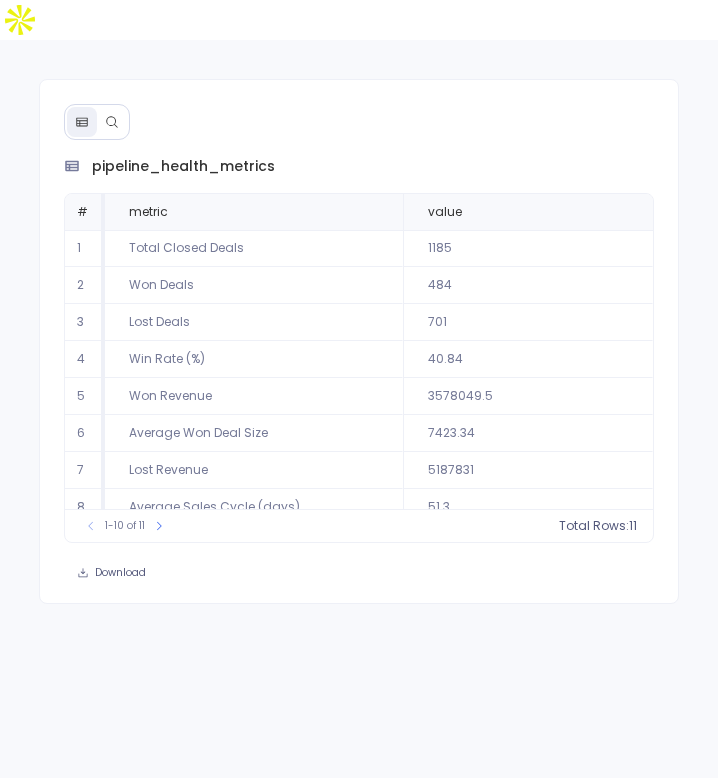 click 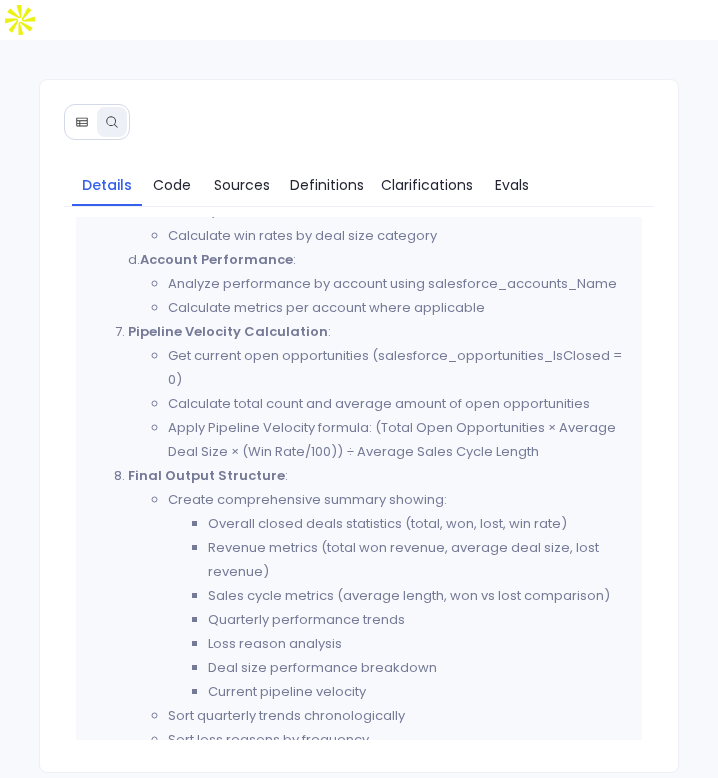 scroll, scrollTop: 2565, scrollLeft: 0, axis: vertical 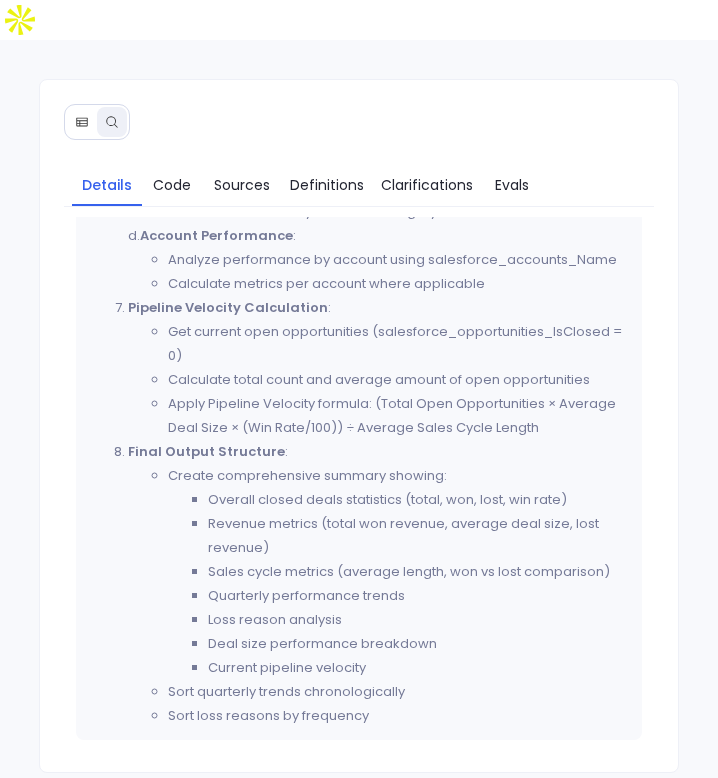 click at bounding box center [82, 122] 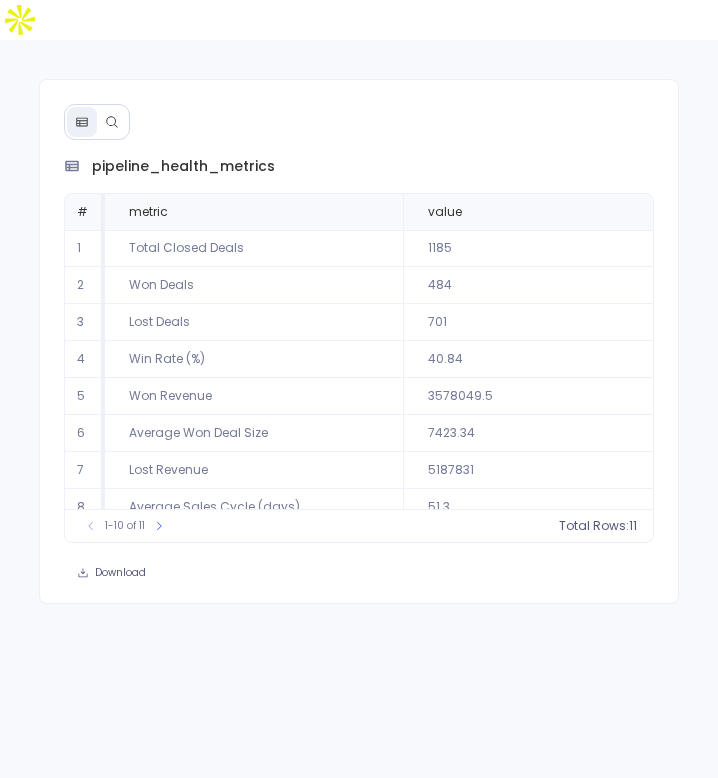 scroll, scrollTop: 91, scrollLeft: 0, axis: vertical 